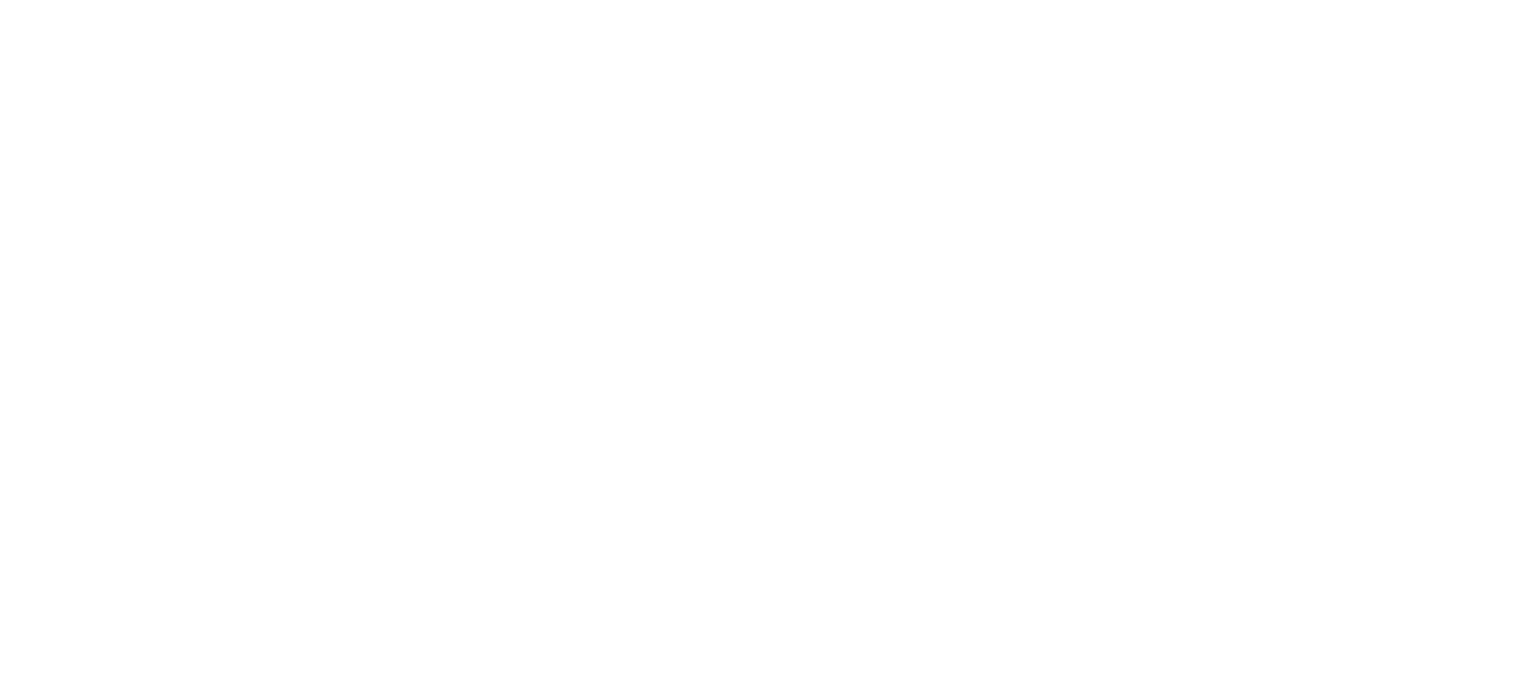 scroll, scrollTop: 0, scrollLeft: 0, axis: both 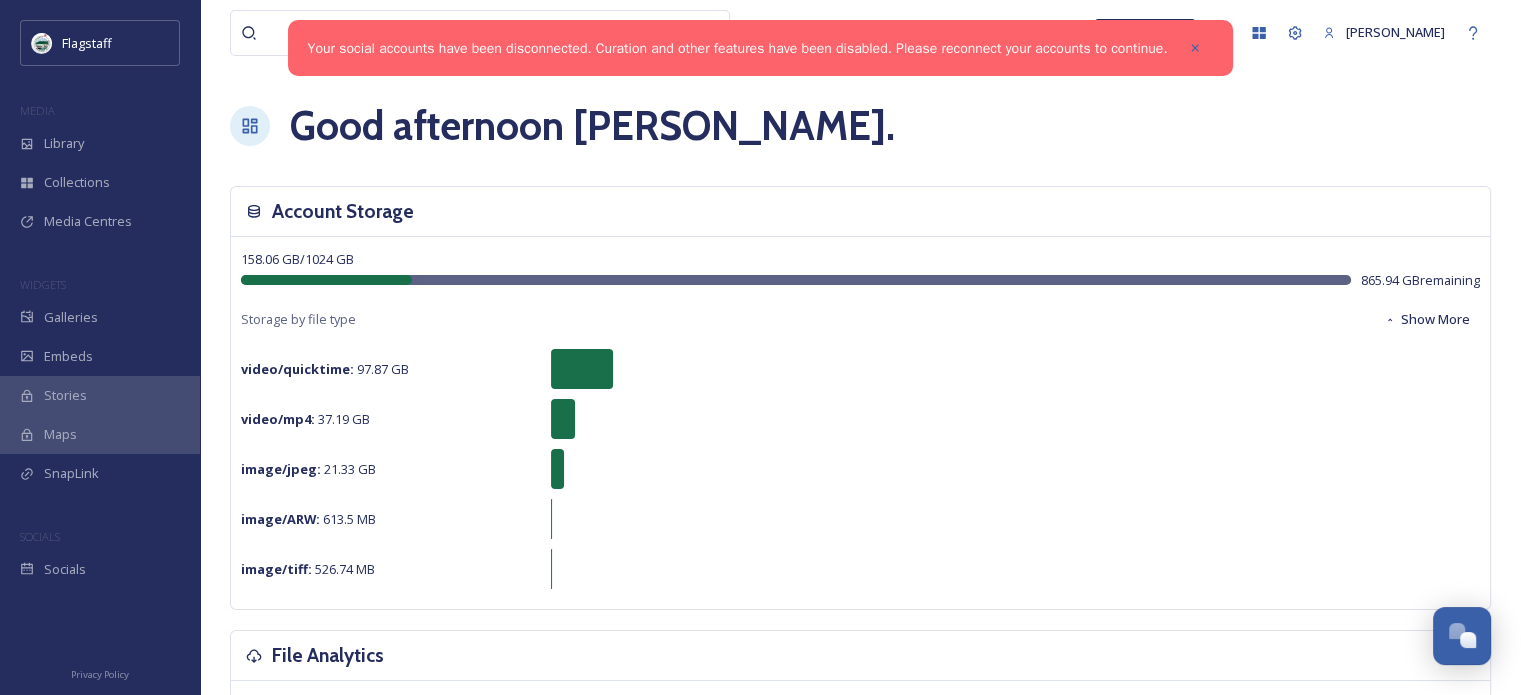 drag, startPoint x: 1187, startPoint y: 45, endPoint x: 972, endPoint y: 51, distance: 215.08371 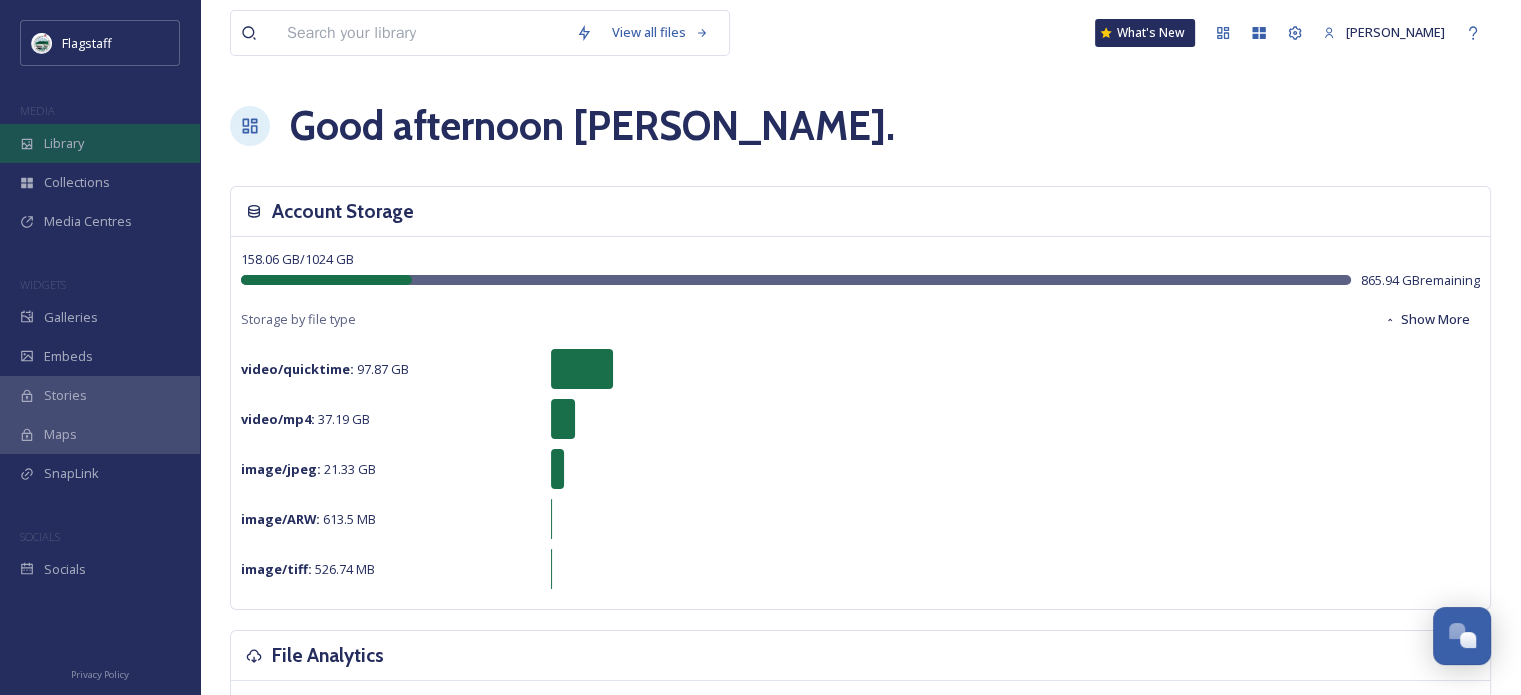 click on "Library" at bounding box center [100, 143] 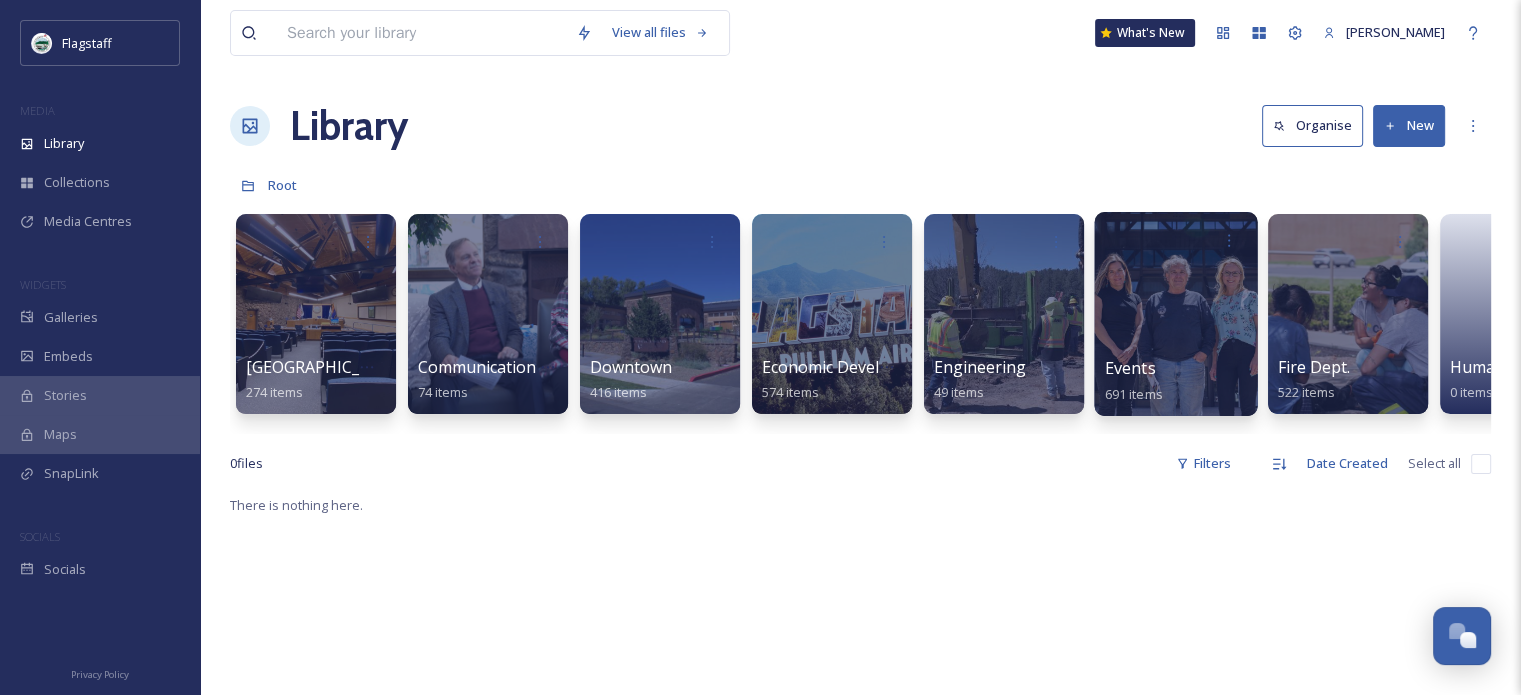 click on "Events" at bounding box center [1130, 368] 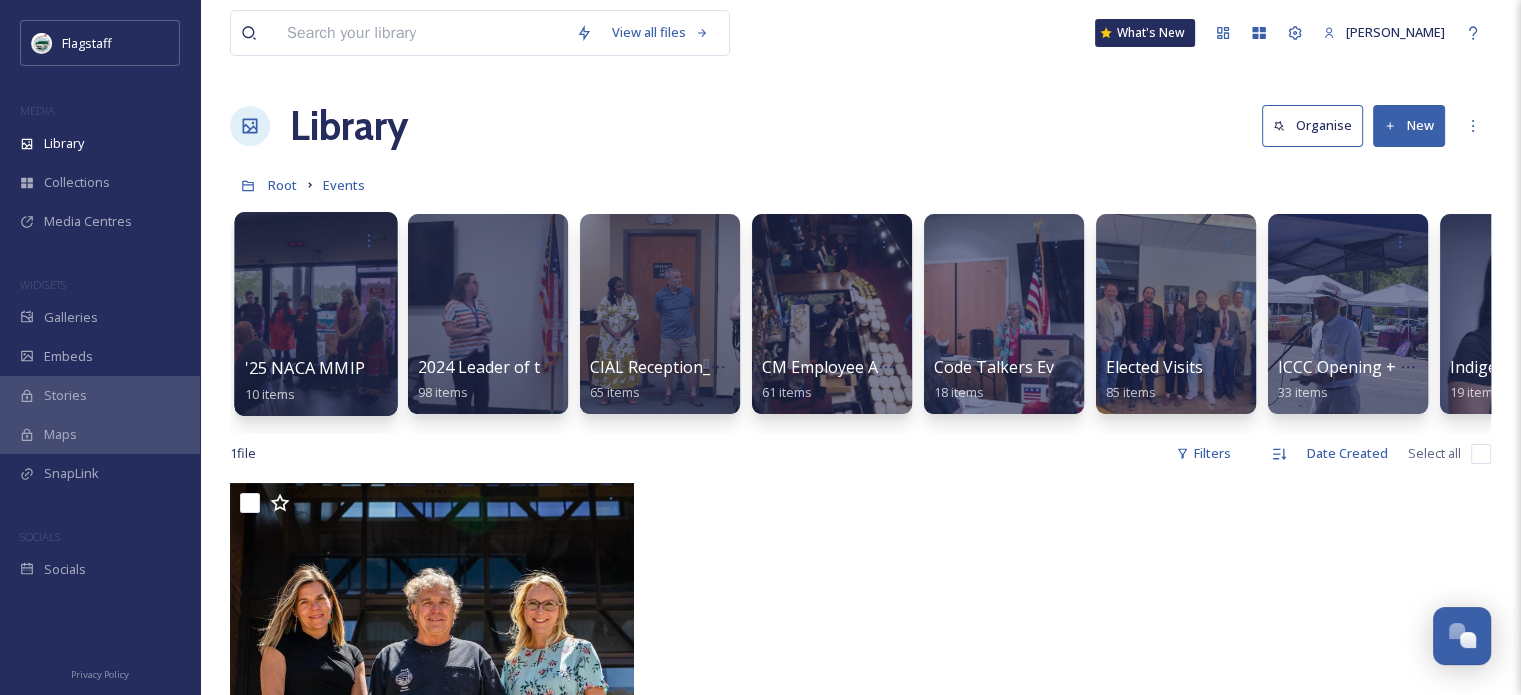 click at bounding box center [315, 314] 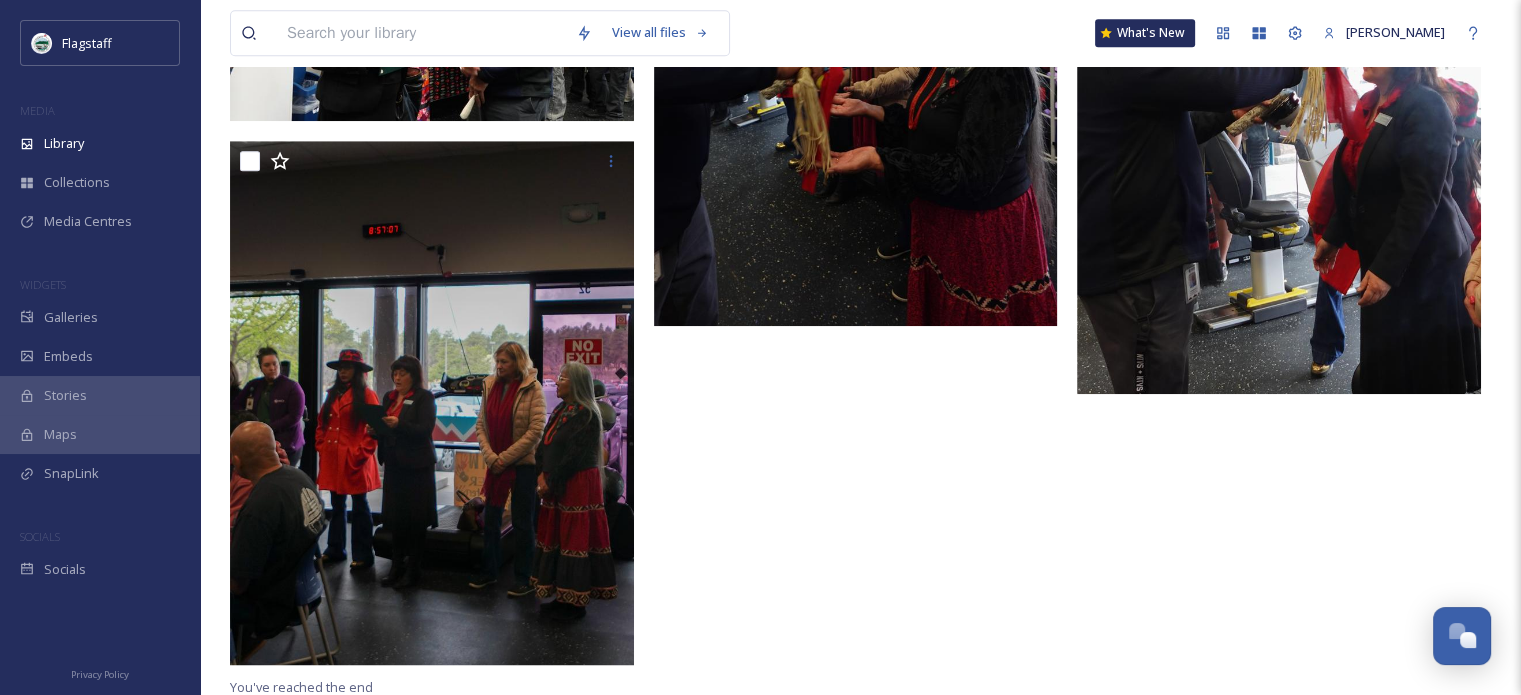 scroll, scrollTop: 1404, scrollLeft: 0, axis: vertical 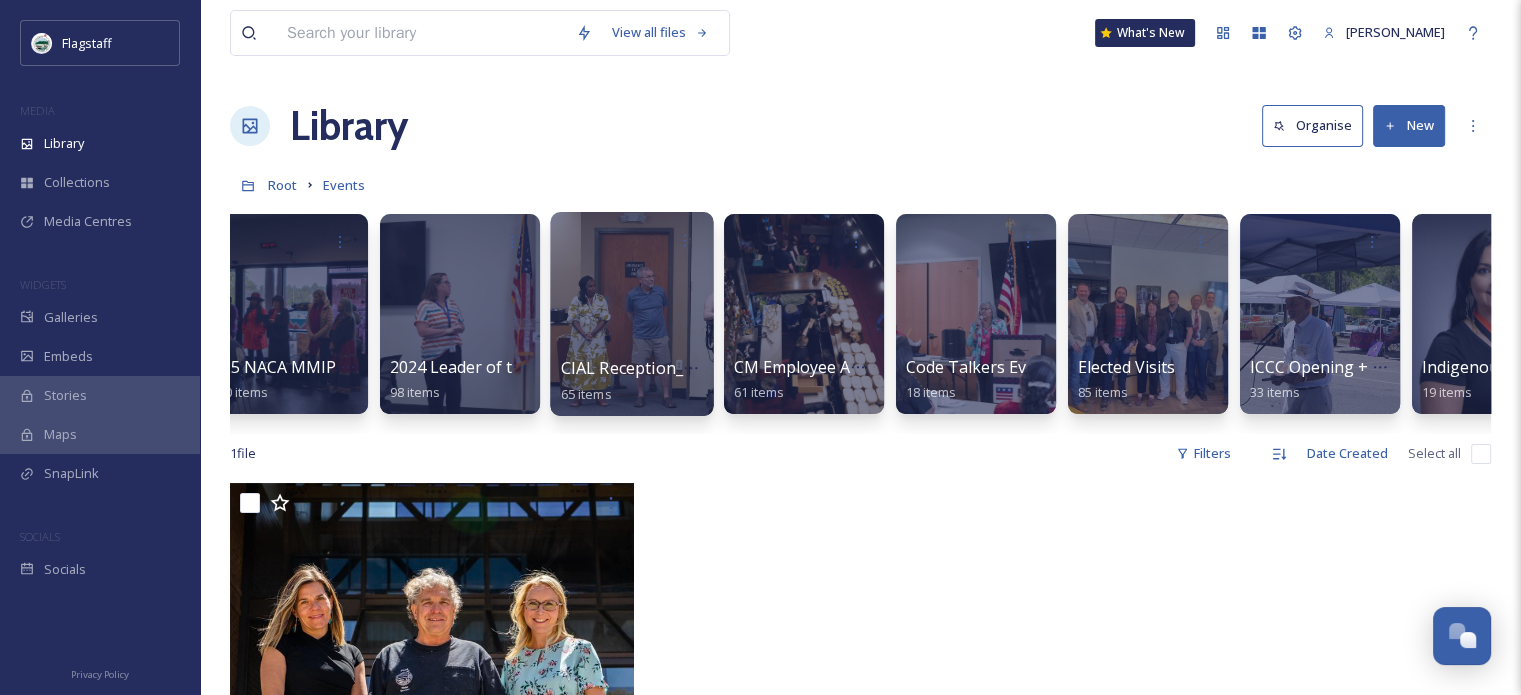 click on "CIAL Reception_[DATE]" at bounding box center (649, 368) 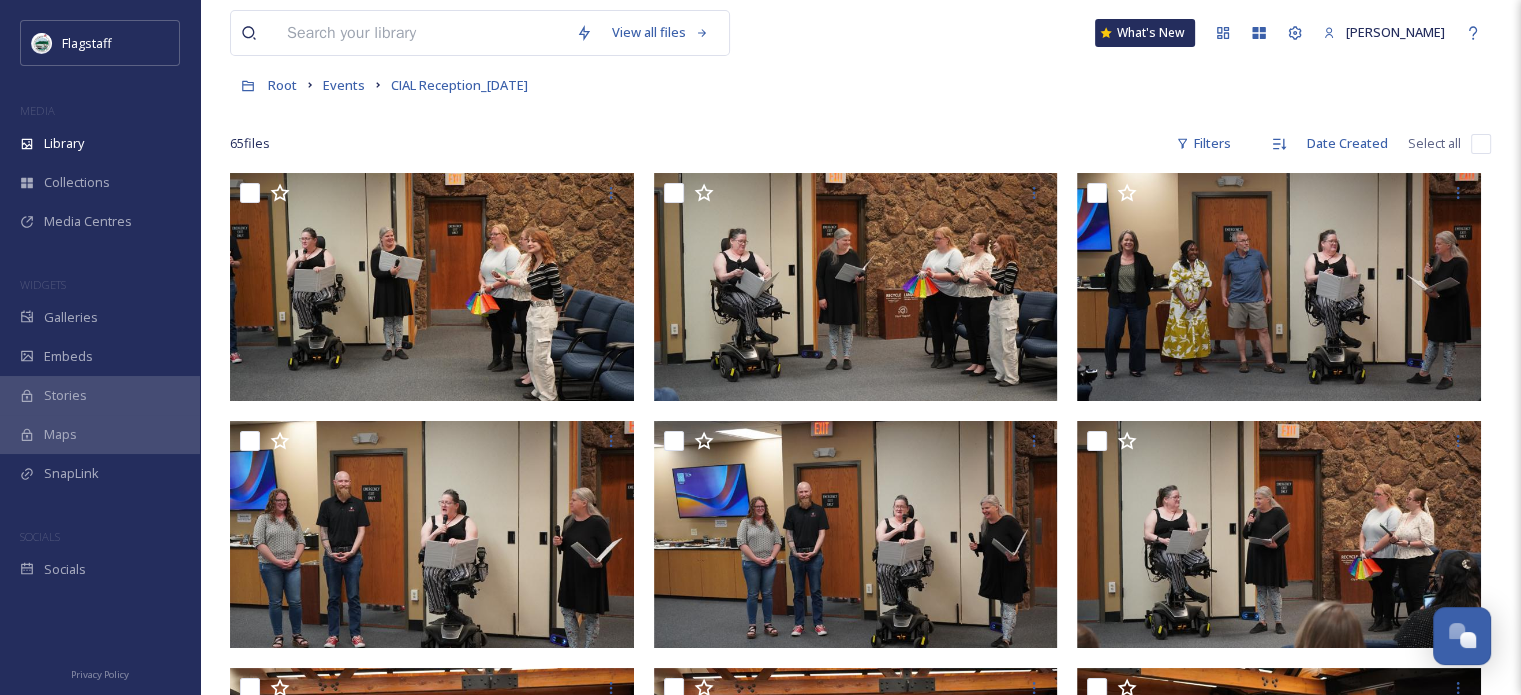 scroll, scrollTop: 0, scrollLeft: 0, axis: both 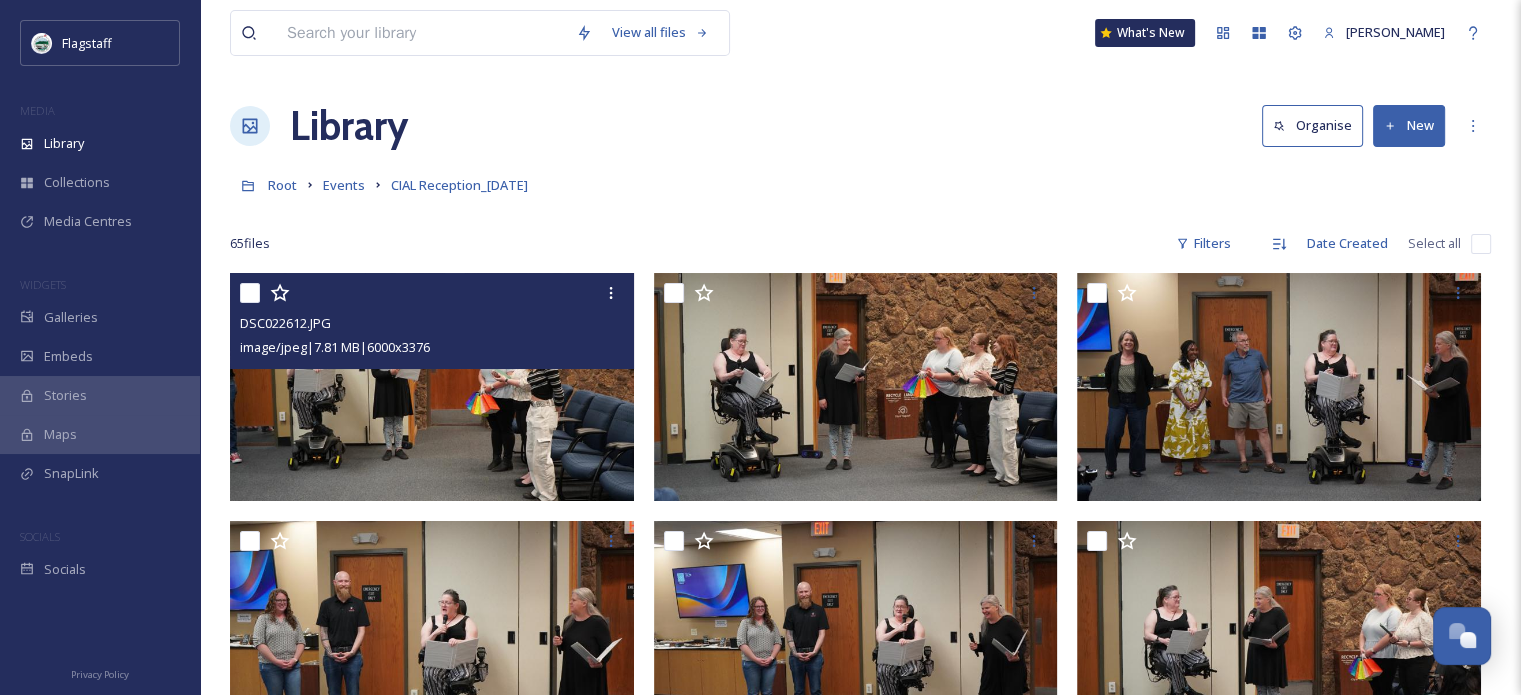 click at bounding box center (432, 386) 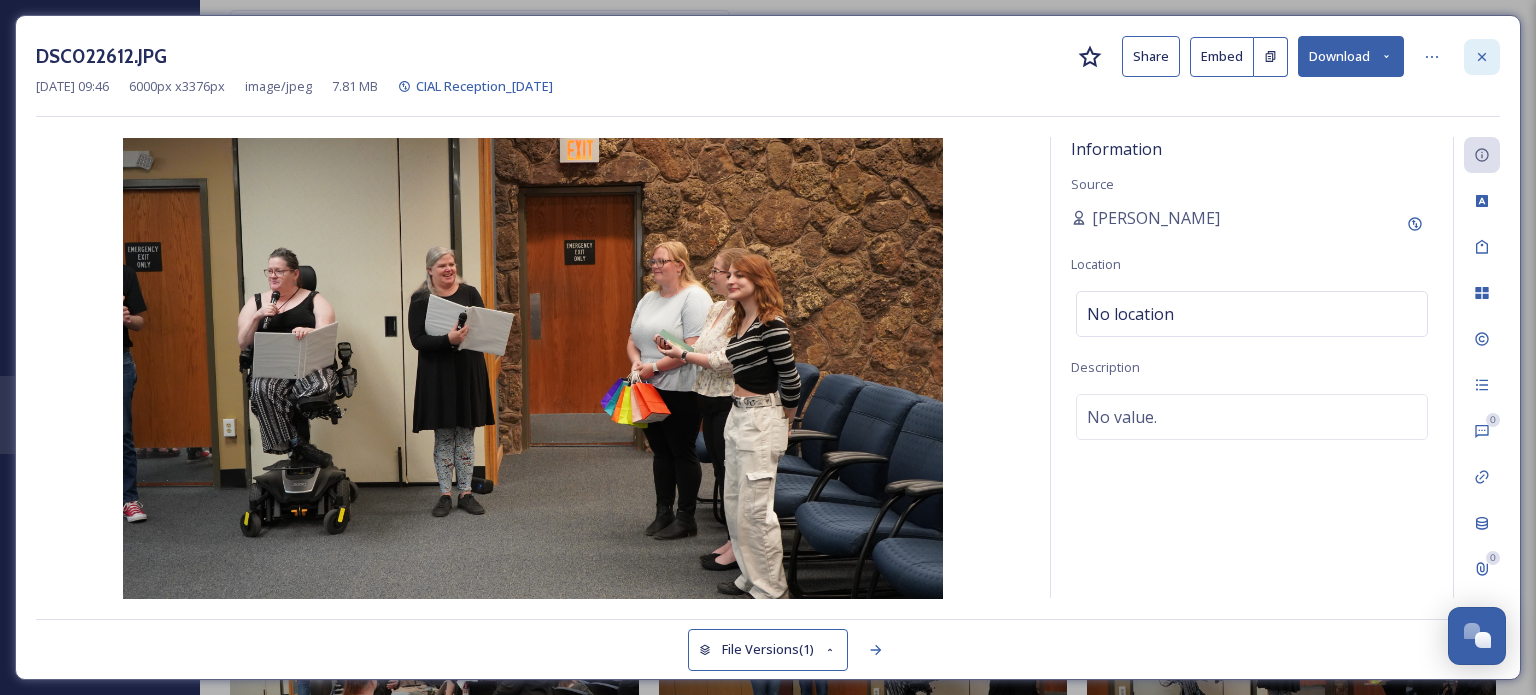 click 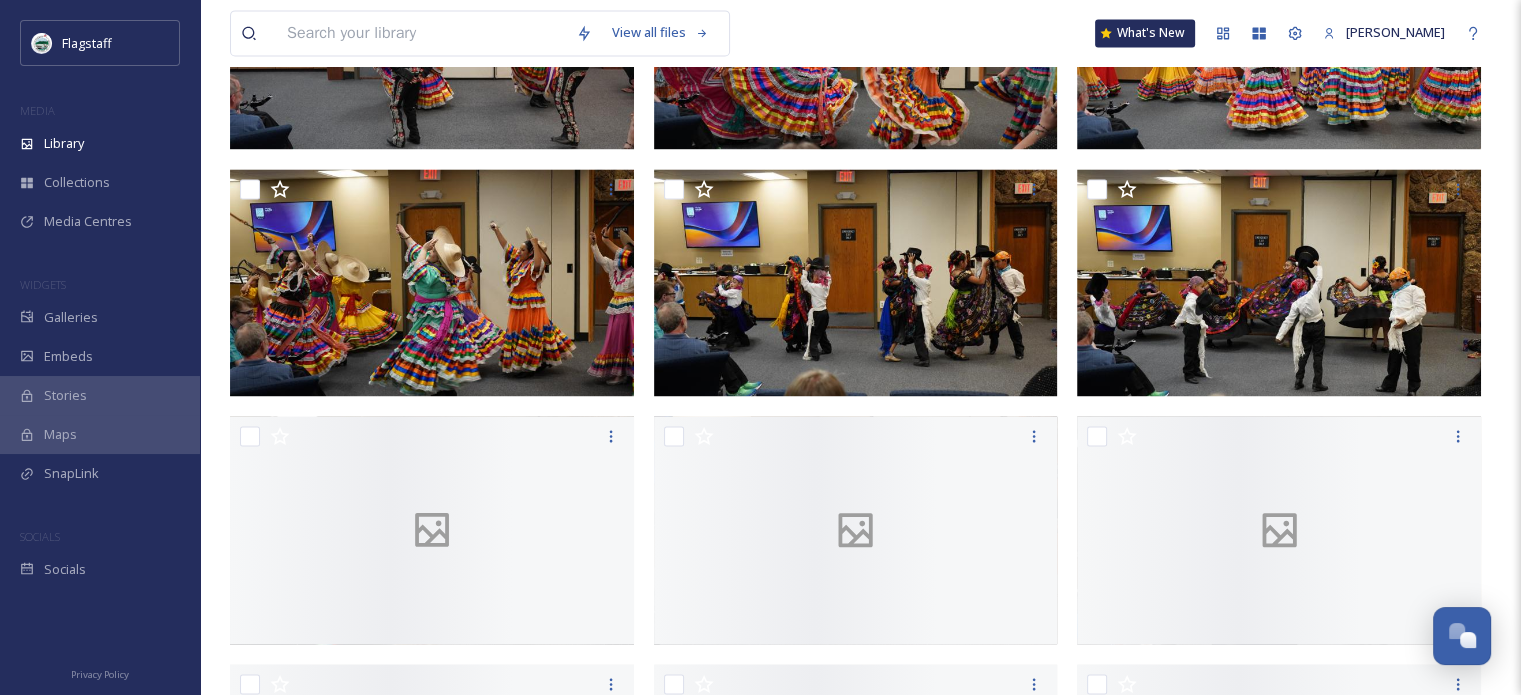 scroll, scrollTop: 3301, scrollLeft: 0, axis: vertical 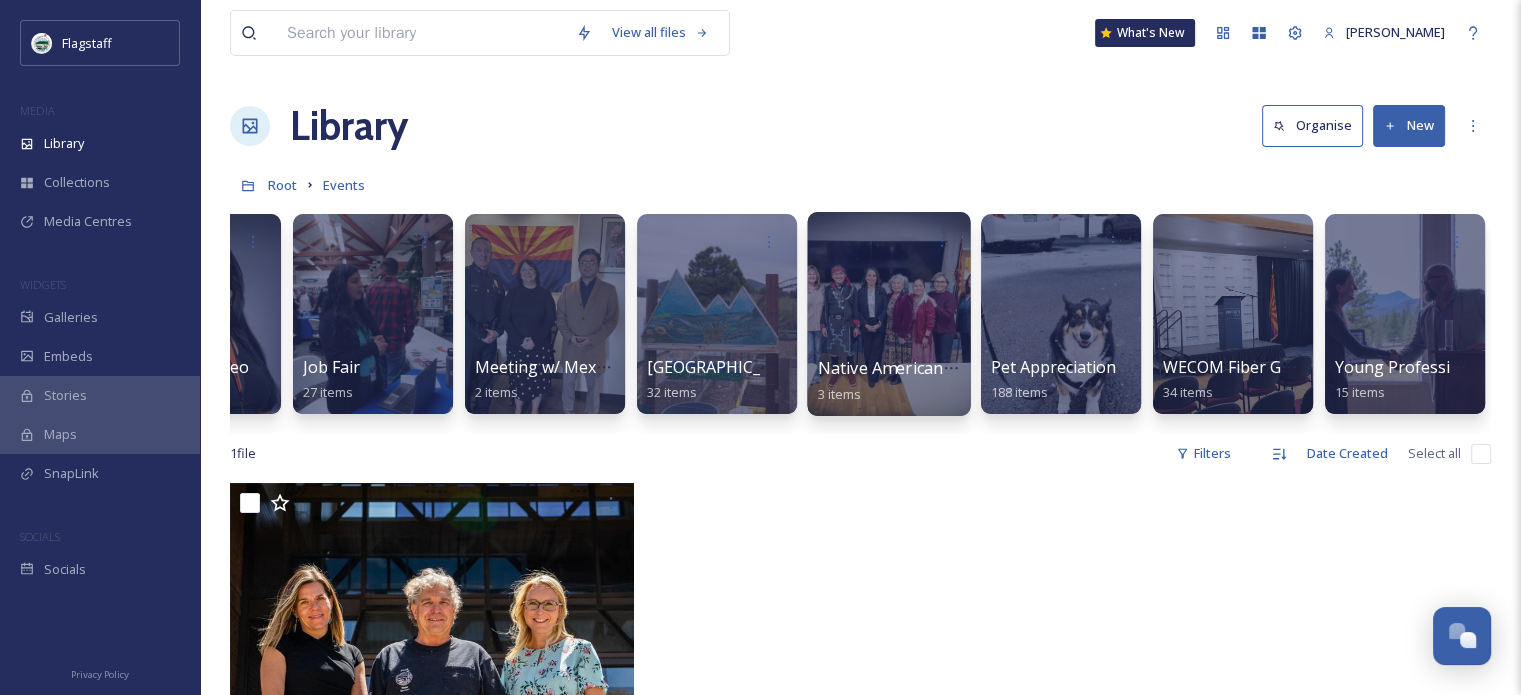 click on "Native American Heritage Month 3   items" at bounding box center [889, 381] 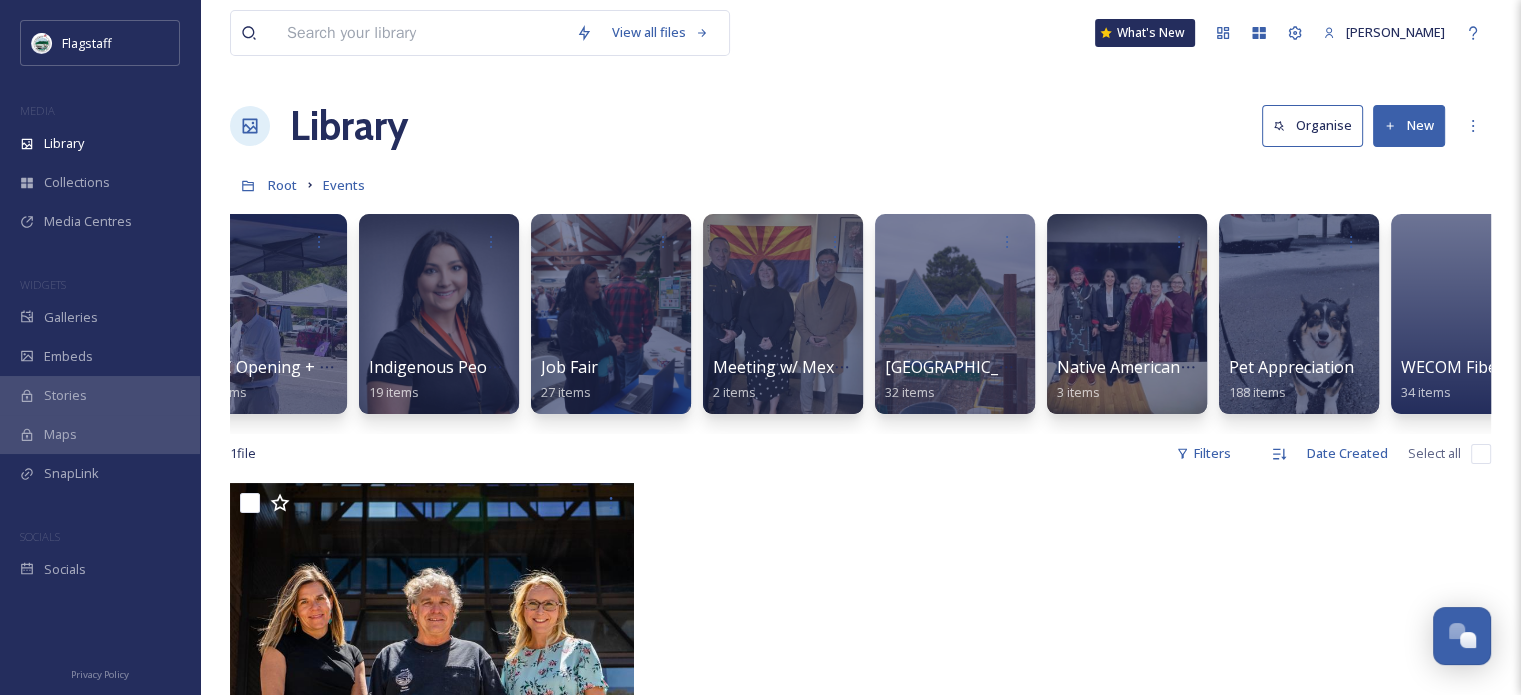 scroll, scrollTop: 0, scrollLeft: 1319, axis: horizontal 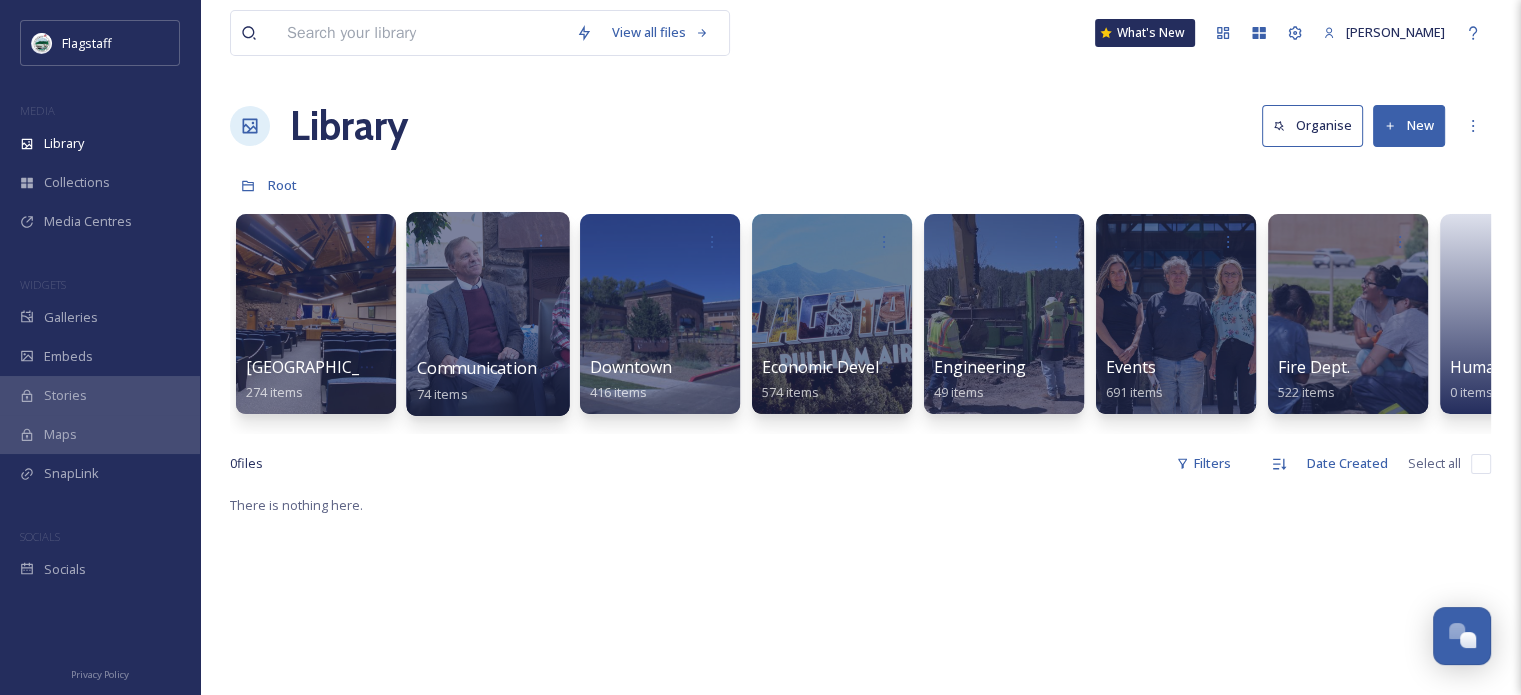 click on "Communication & Civic Engagement" at bounding box center (554, 368) 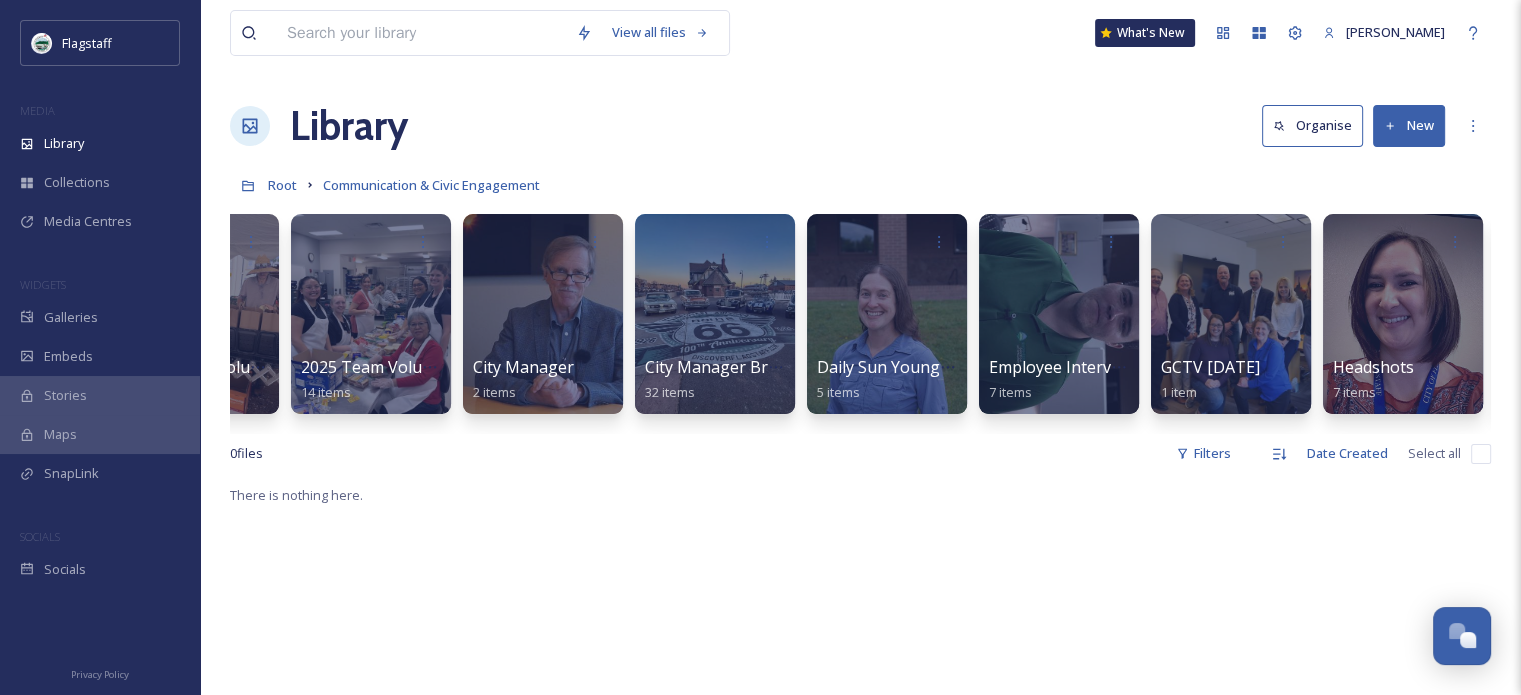 scroll, scrollTop: 0, scrollLeft: 0, axis: both 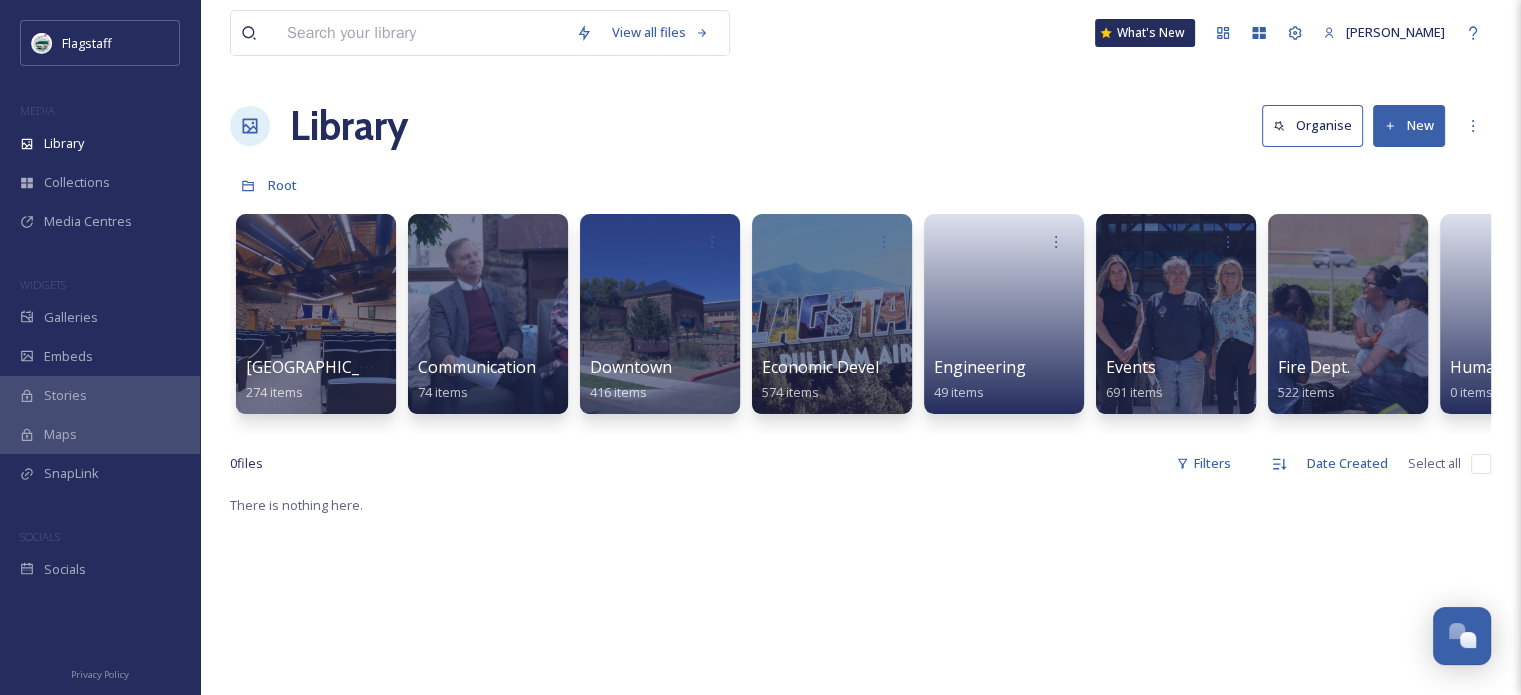 click at bounding box center [421, 33] 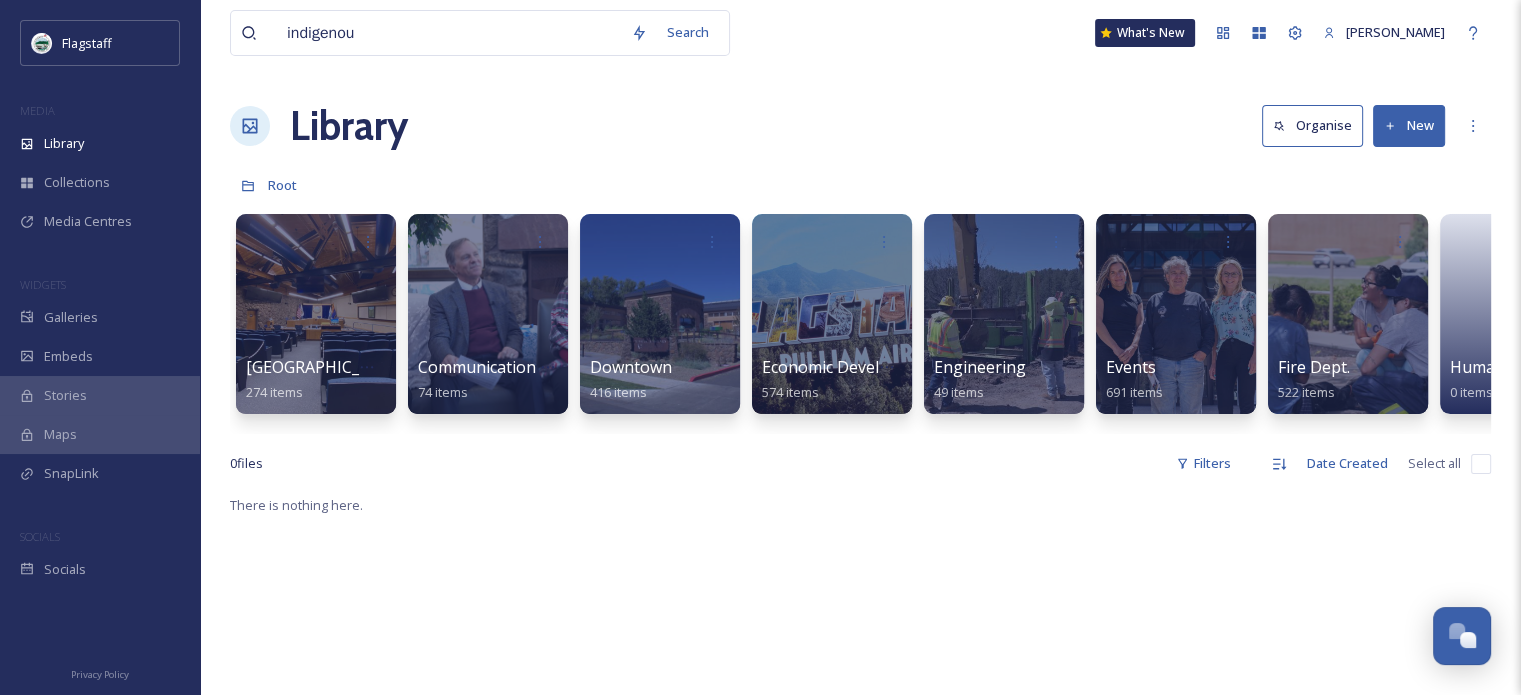 type on "indigenous" 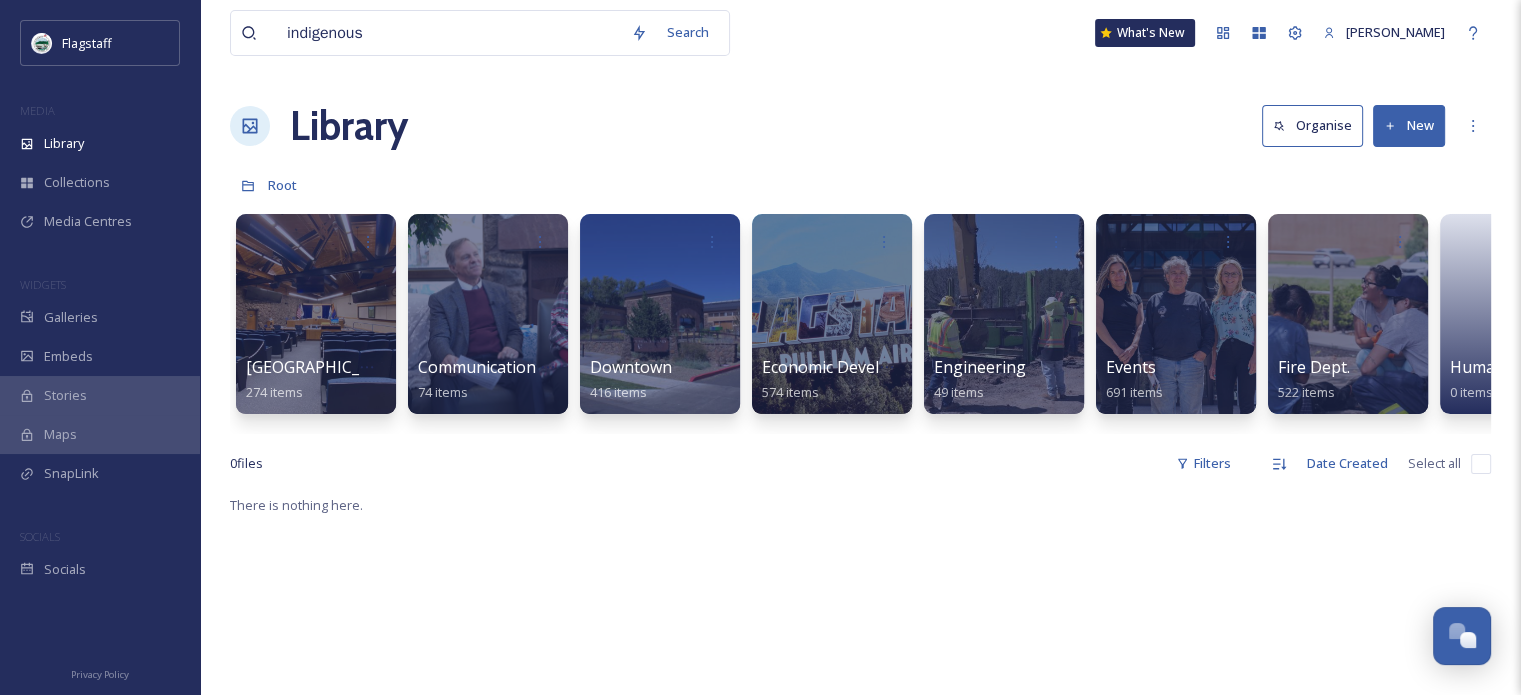 type 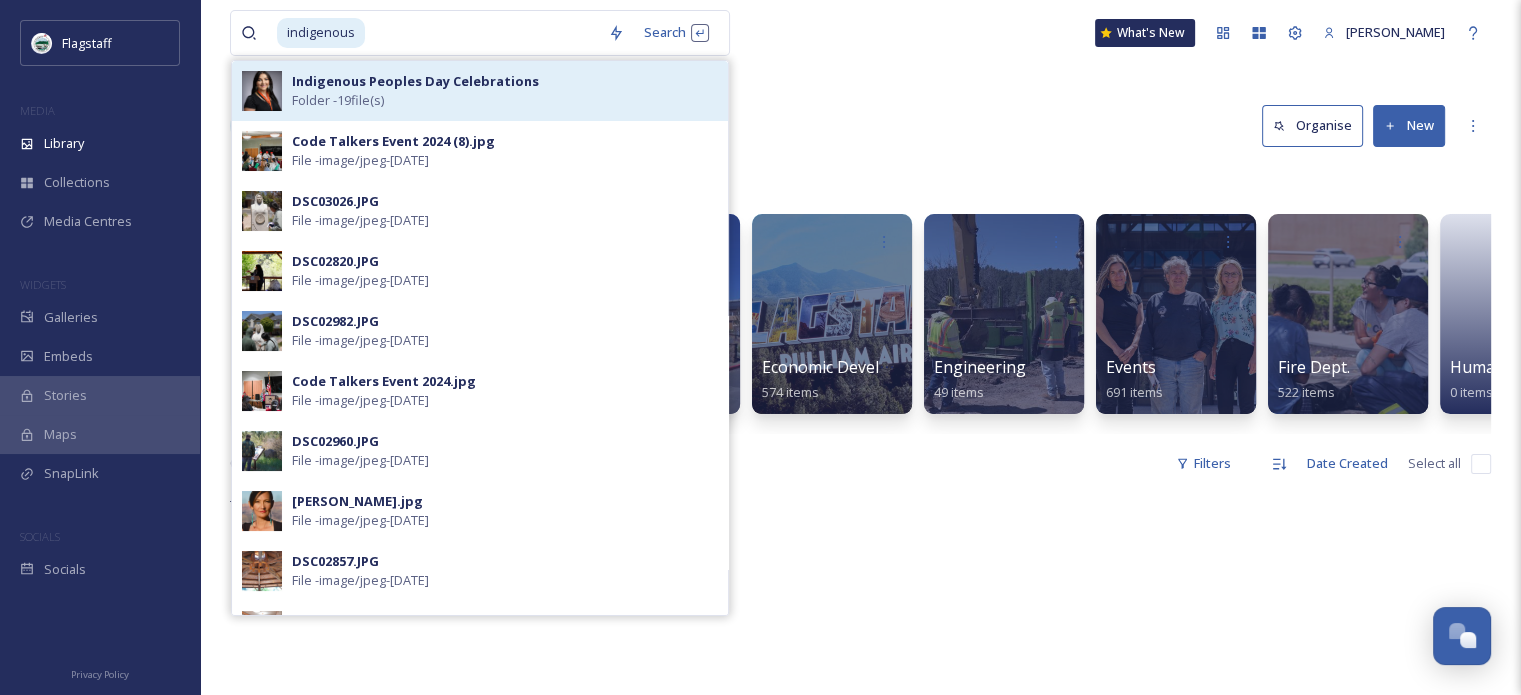 click on "Indigenous Peoples Day Celebrations" at bounding box center (415, 81) 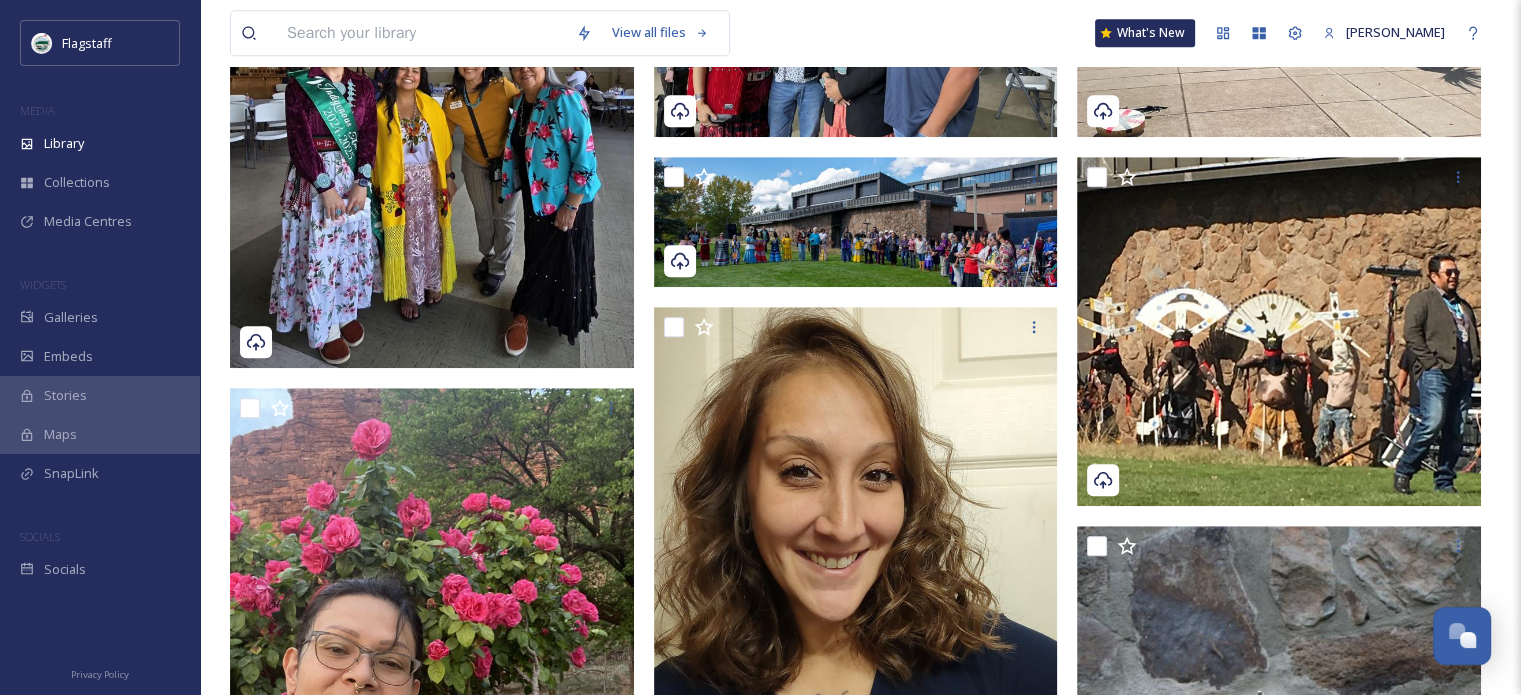 scroll, scrollTop: 1138, scrollLeft: 0, axis: vertical 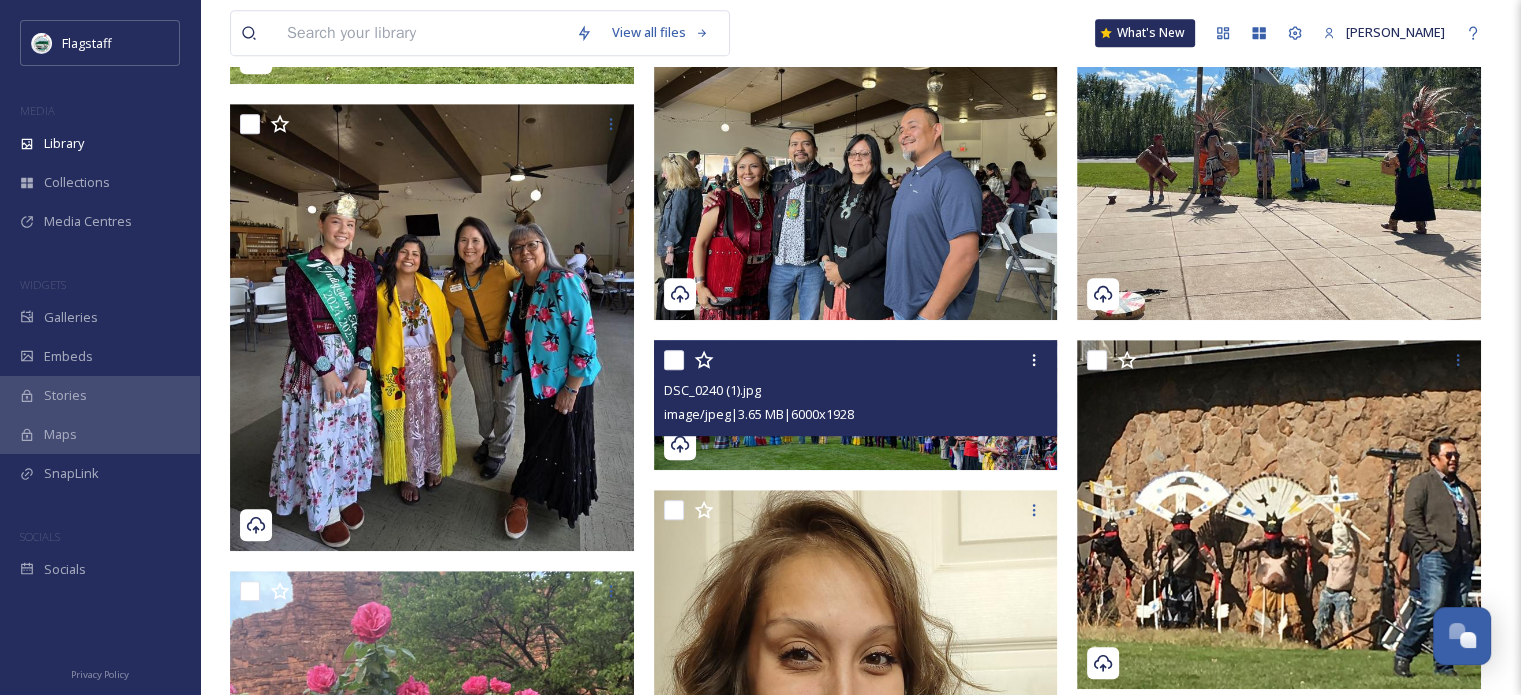 click at bounding box center (856, 405) 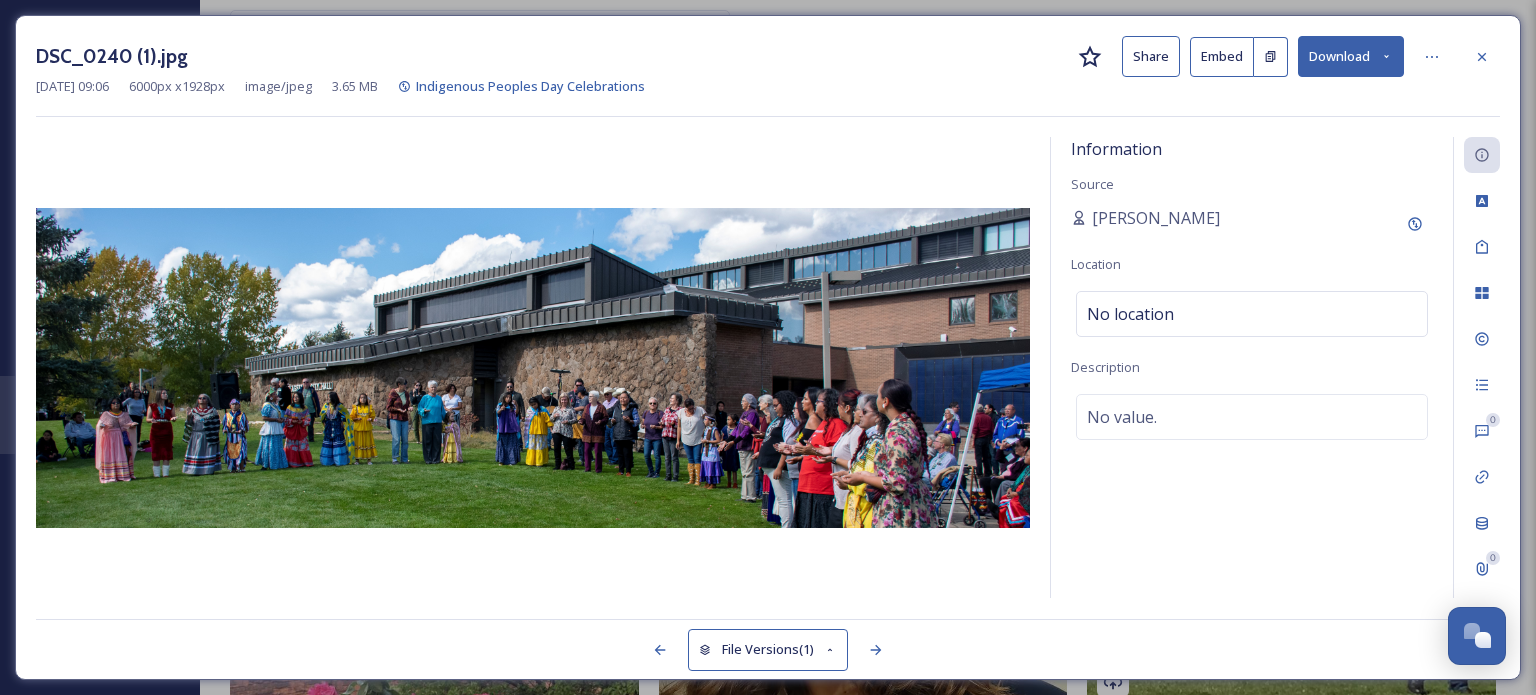 drag, startPoint x: 1480, startPoint y: 58, endPoint x: 1466, endPoint y: 68, distance: 17.20465 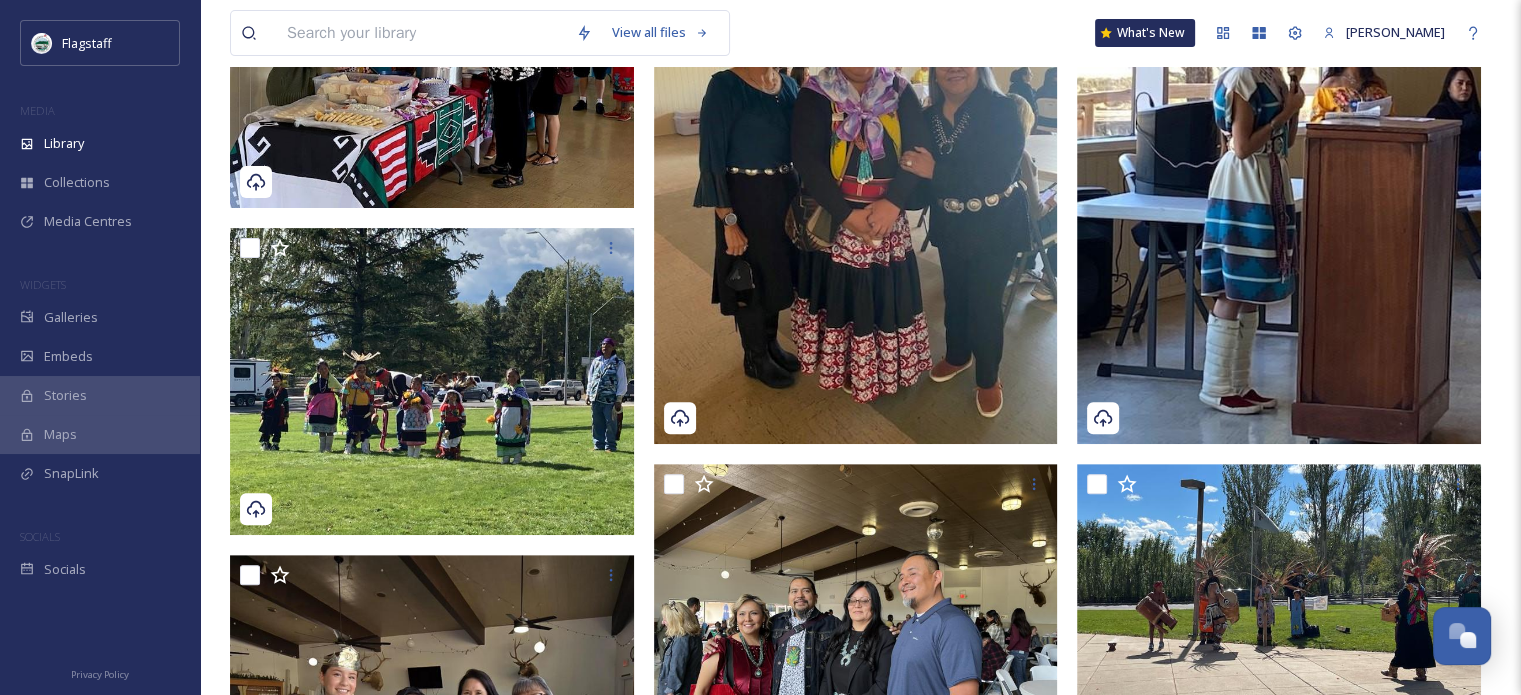 scroll, scrollTop: 700, scrollLeft: 0, axis: vertical 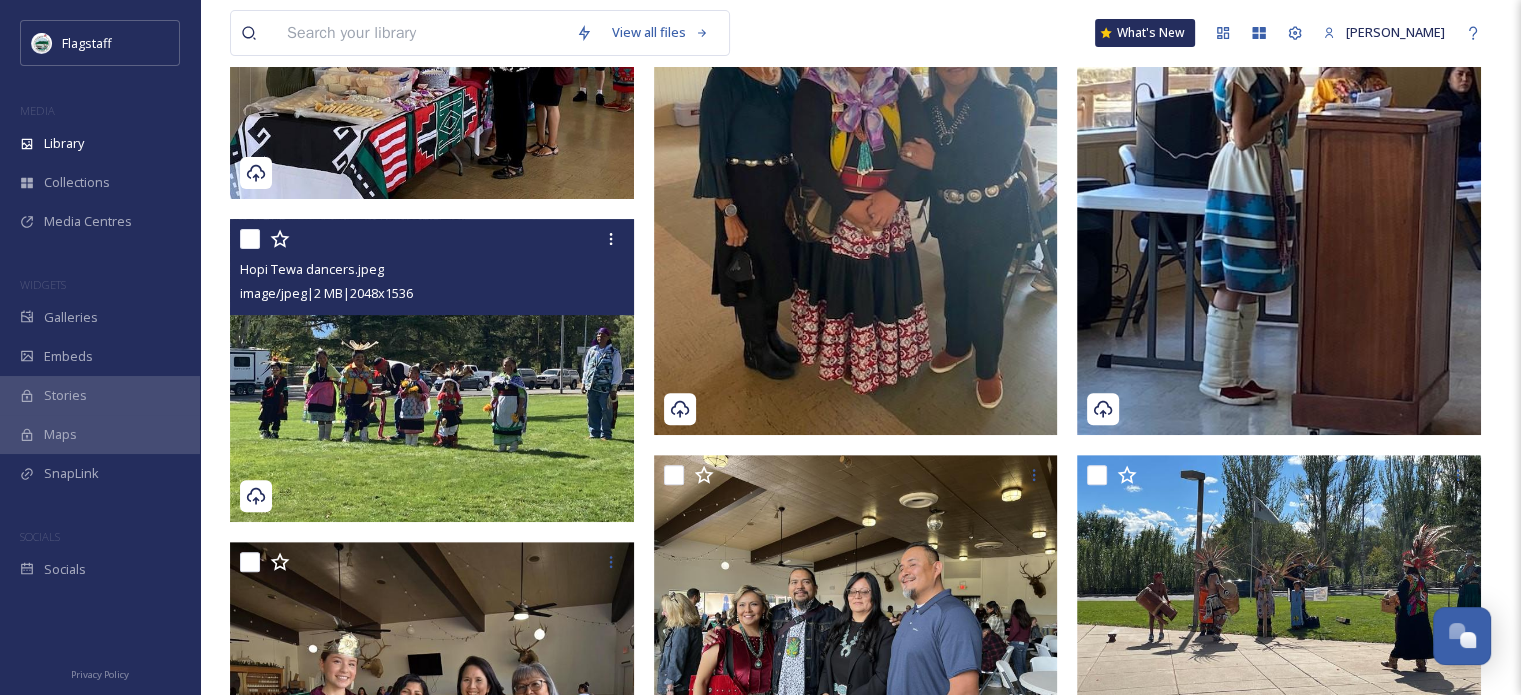 click at bounding box center (432, 370) 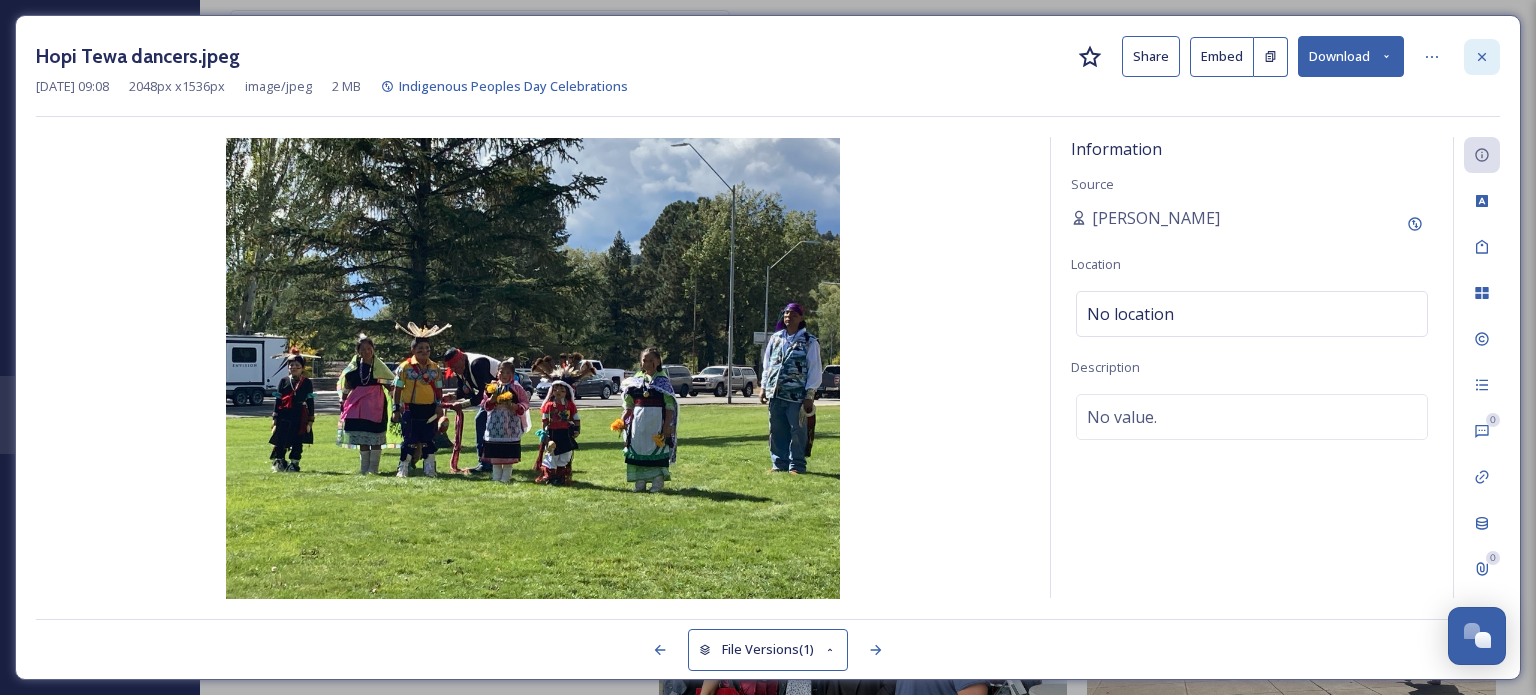 click 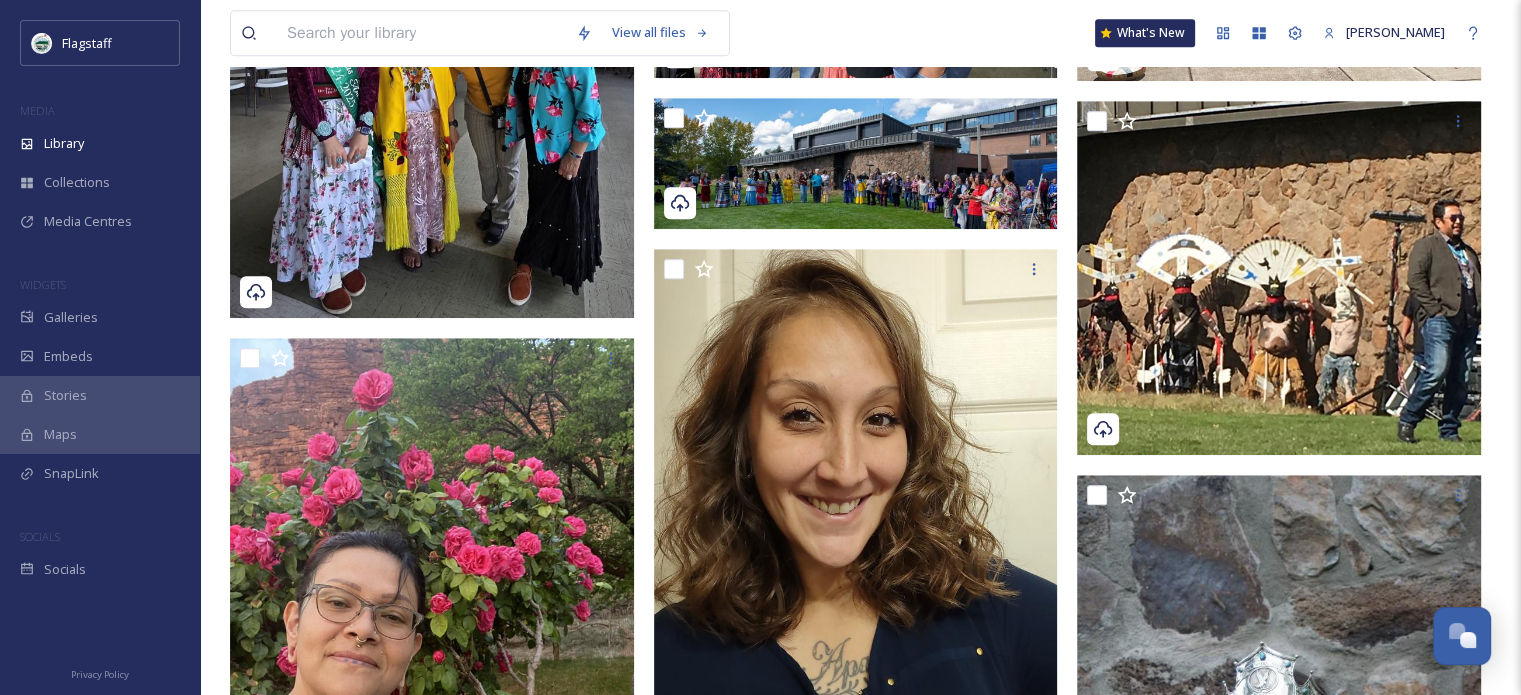 scroll, scrollTop: 1400, scrollLeft: 0, axis: vertical 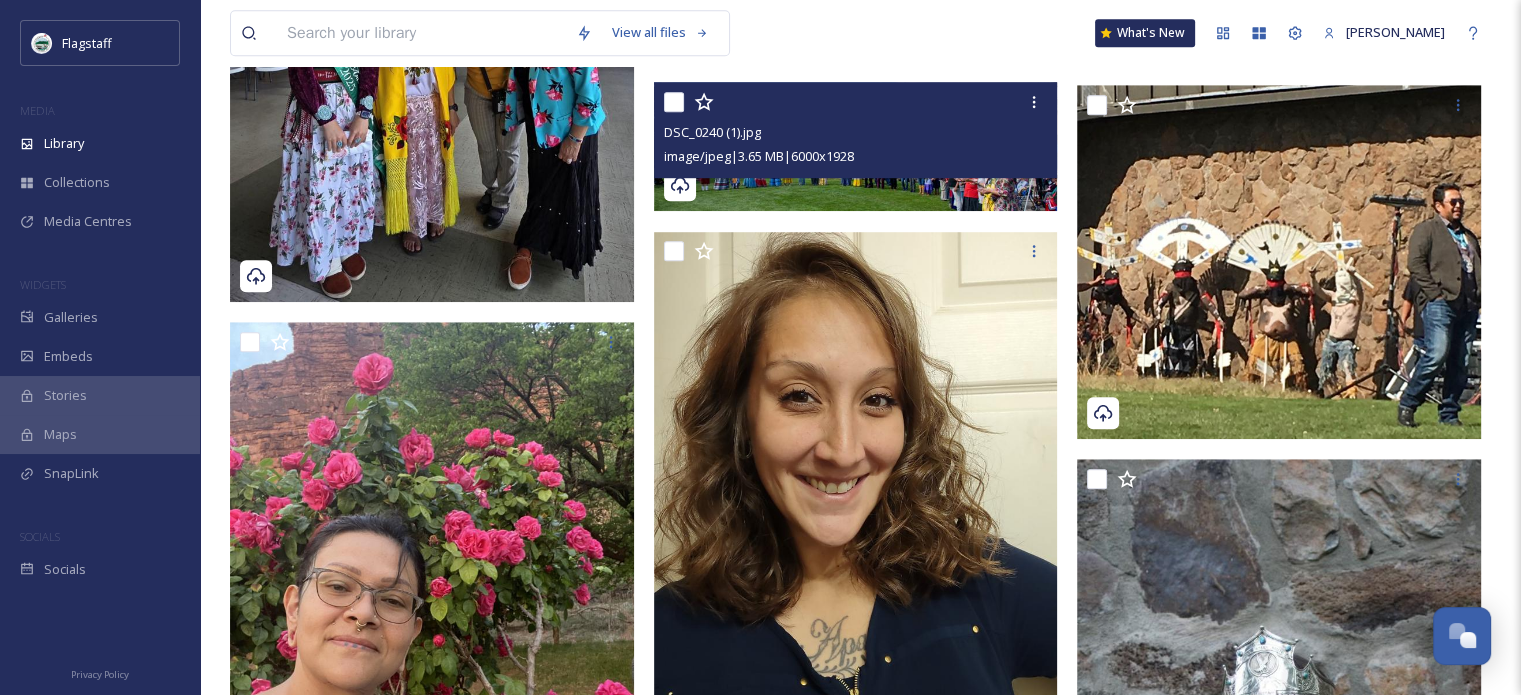 click at bounding box center (856, 147) 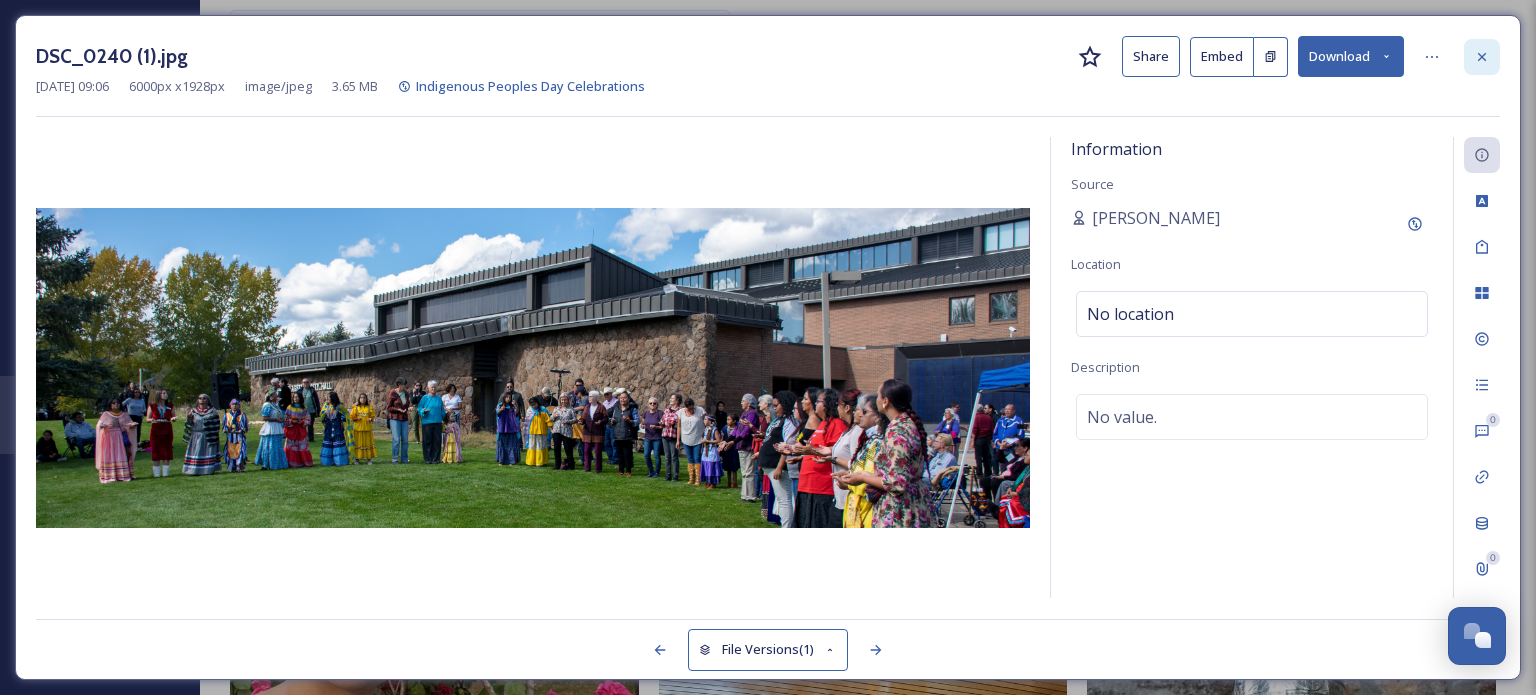 click 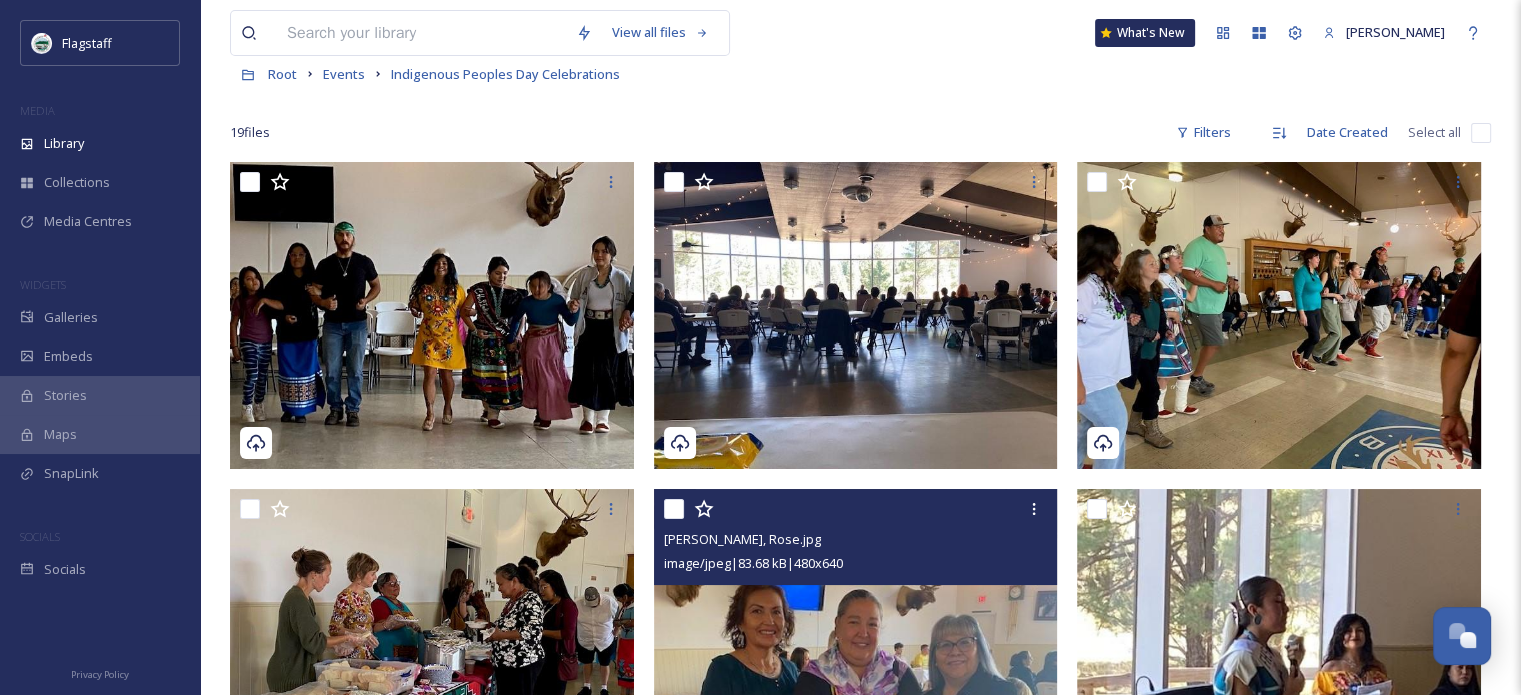 scroll, scrollTop: 0, scrollLeft: 0, axis: both 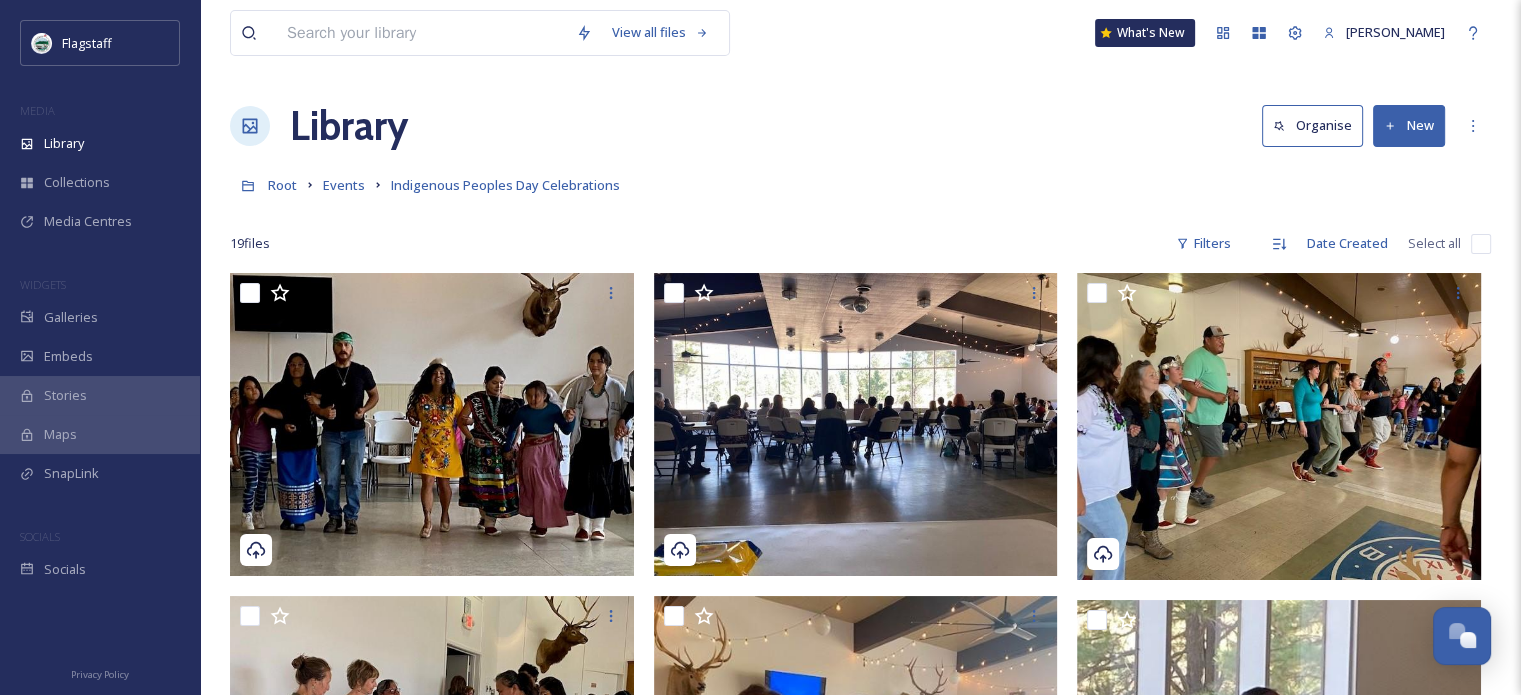 drag, startPoint x: 106, startPoint y: 248, endPoint x: 660, endPoint y: 145, distance: 563.4936 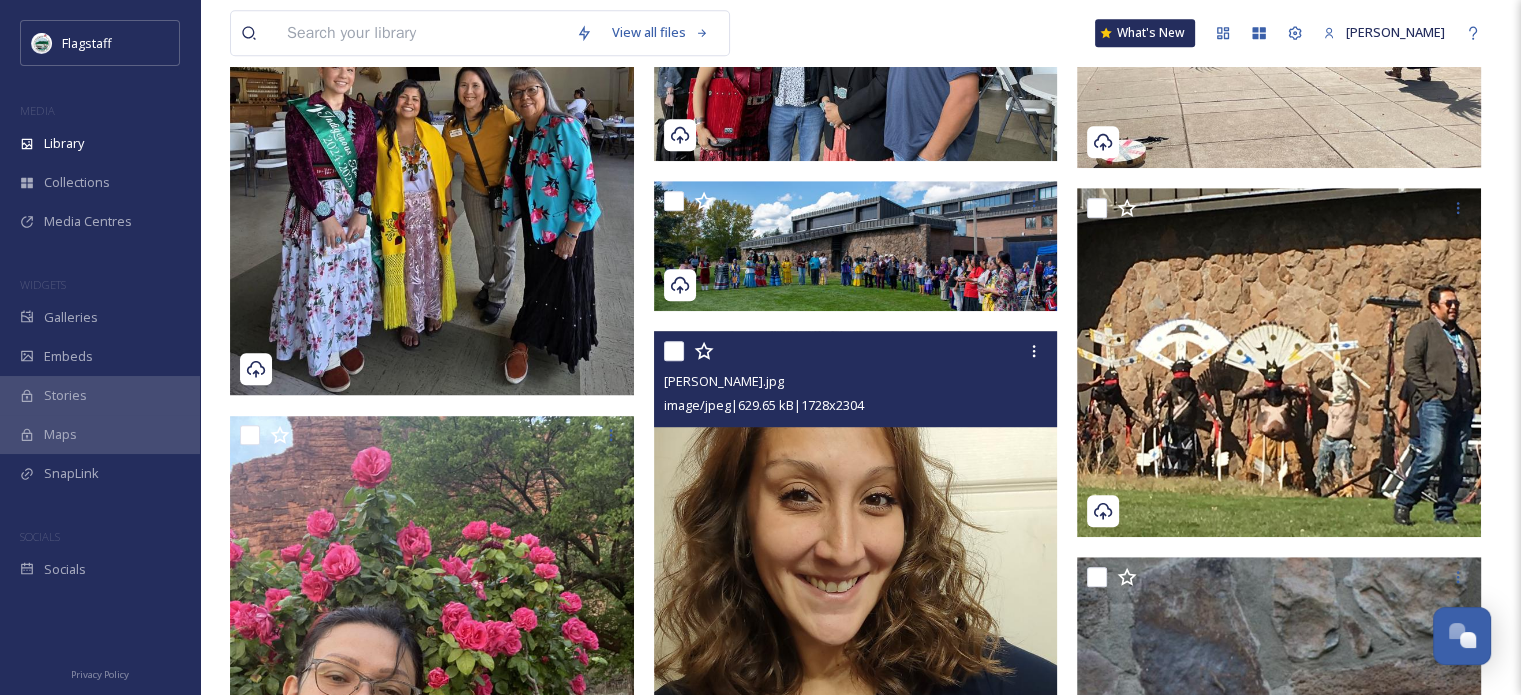 scroll, scrollTop: 1300, scrollLeft: 0, axis: vertical 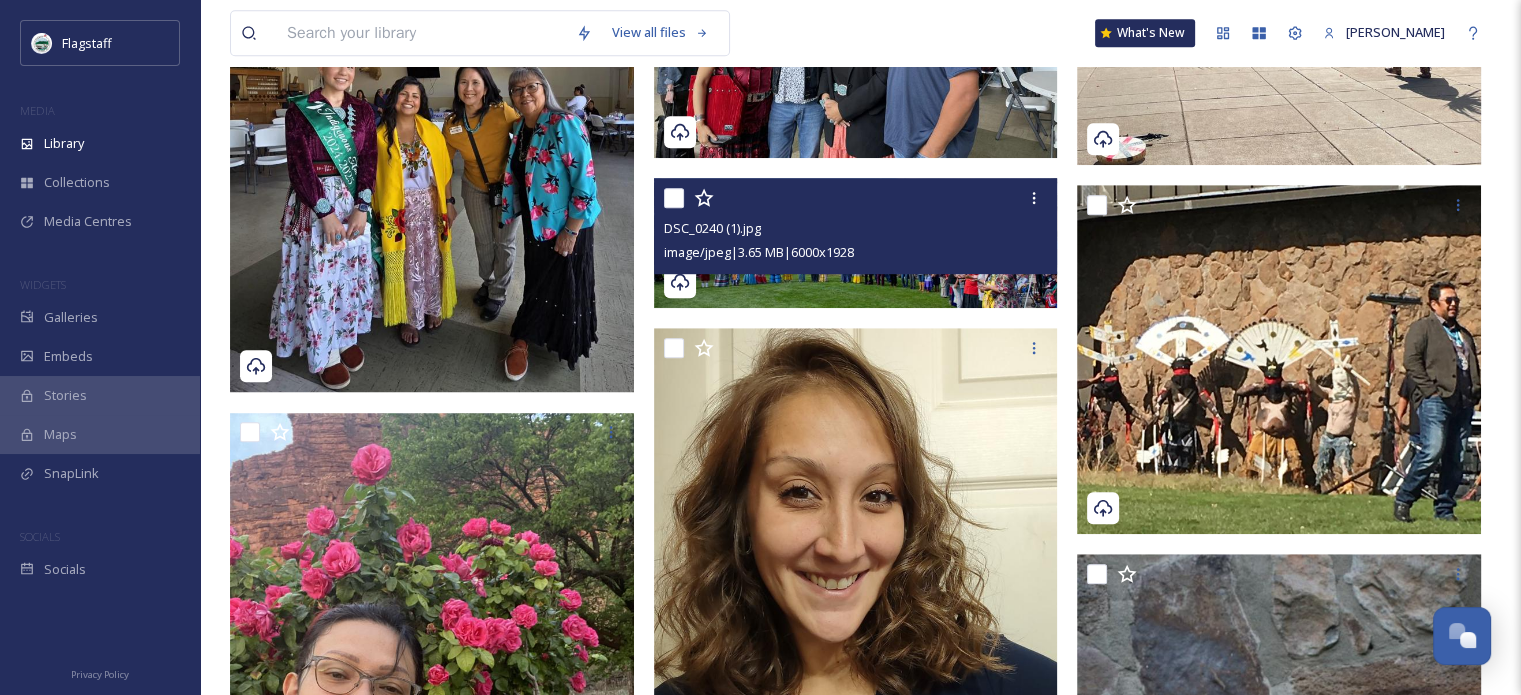 click at bounding box center (856, 243) 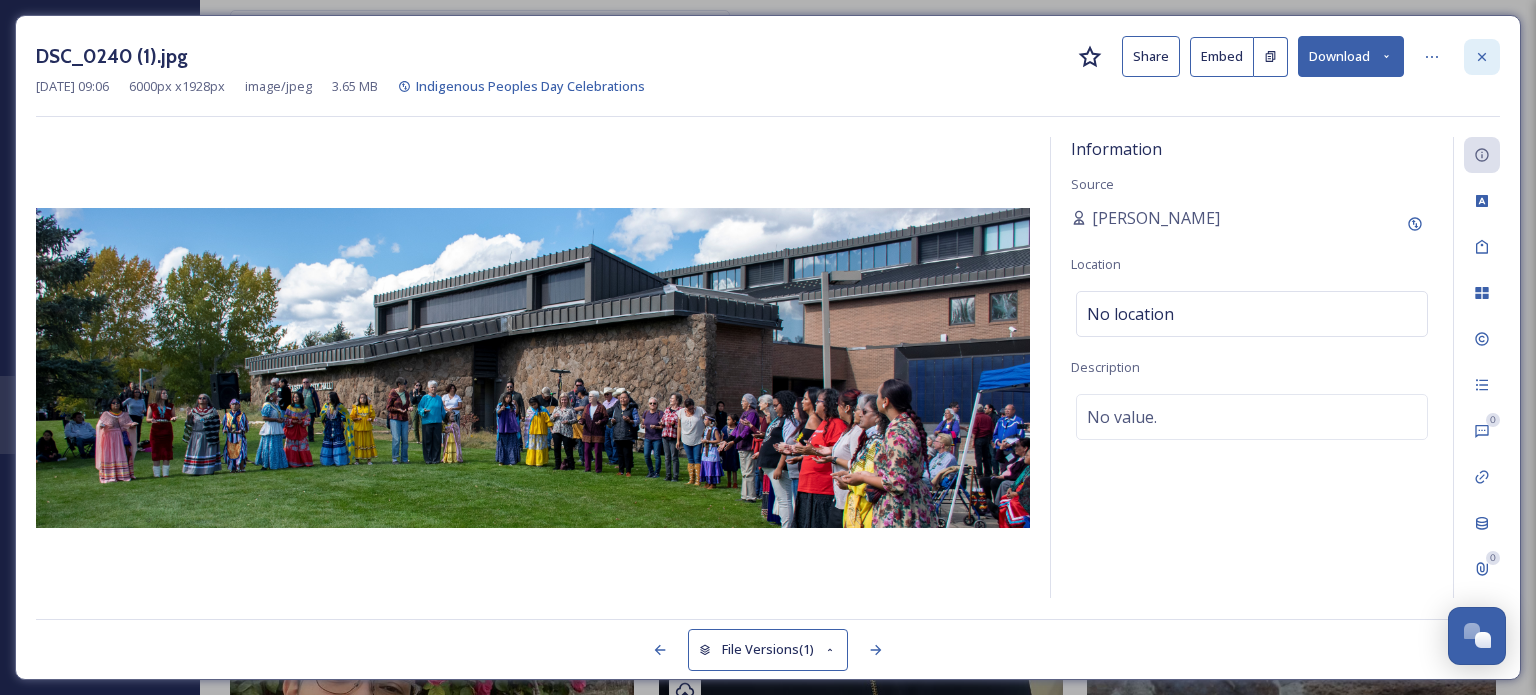 click 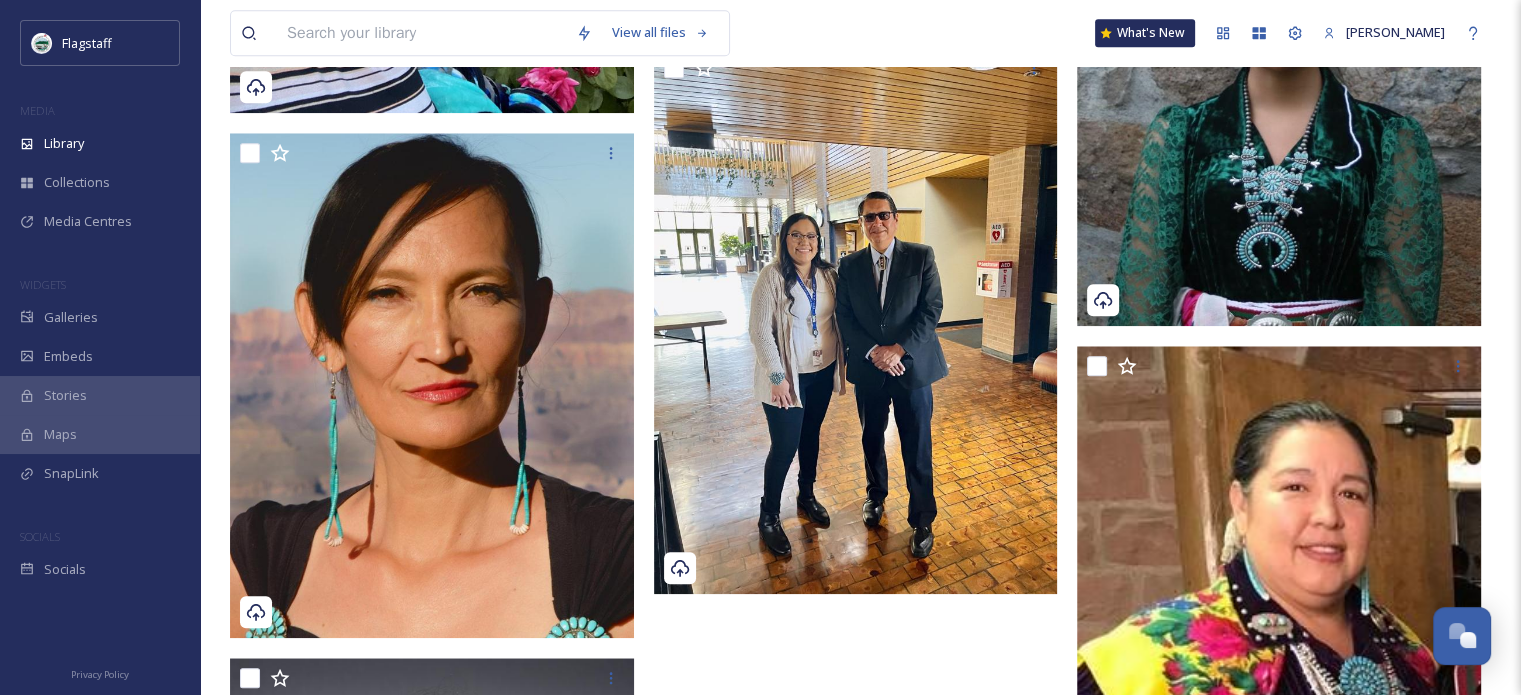 scroll, scrollTop: 2200, scrollLeft: 0, axis: vertical 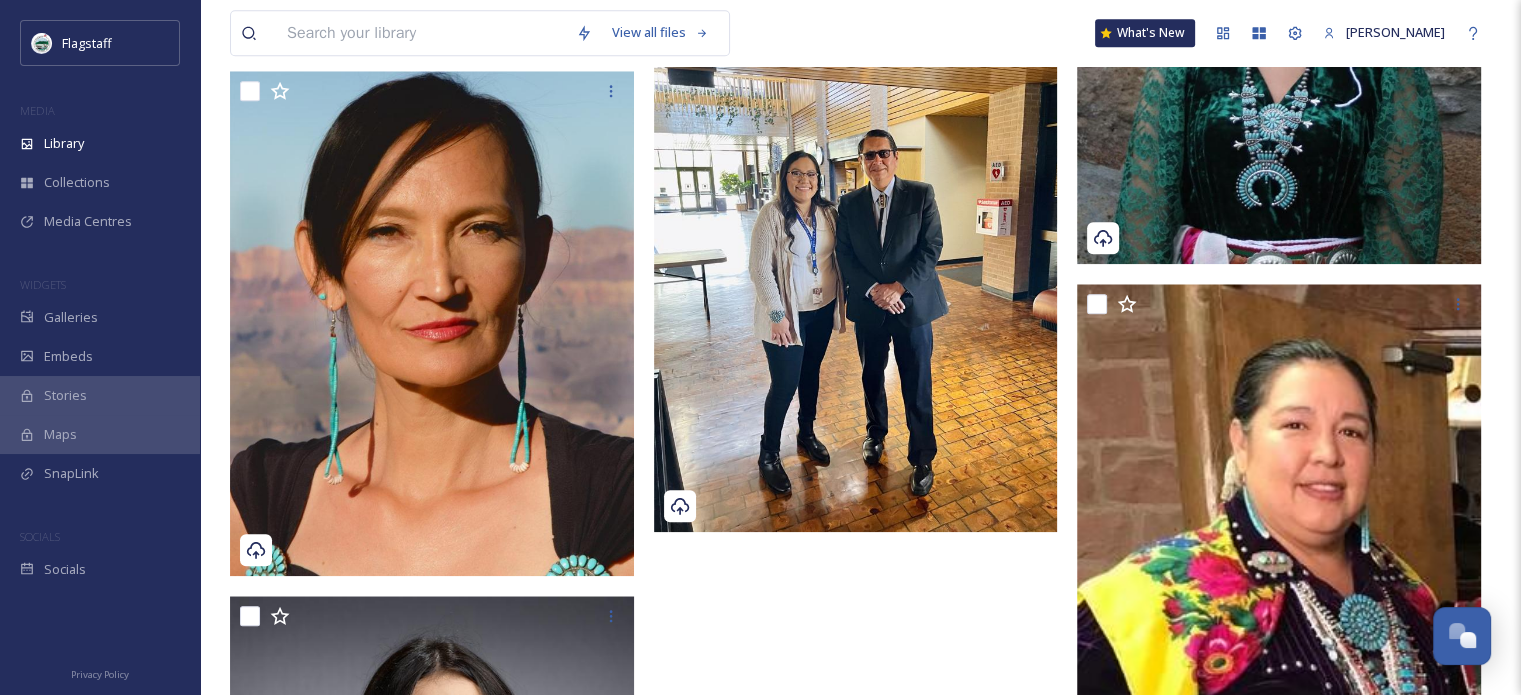 click at bounding box center (421, 33) 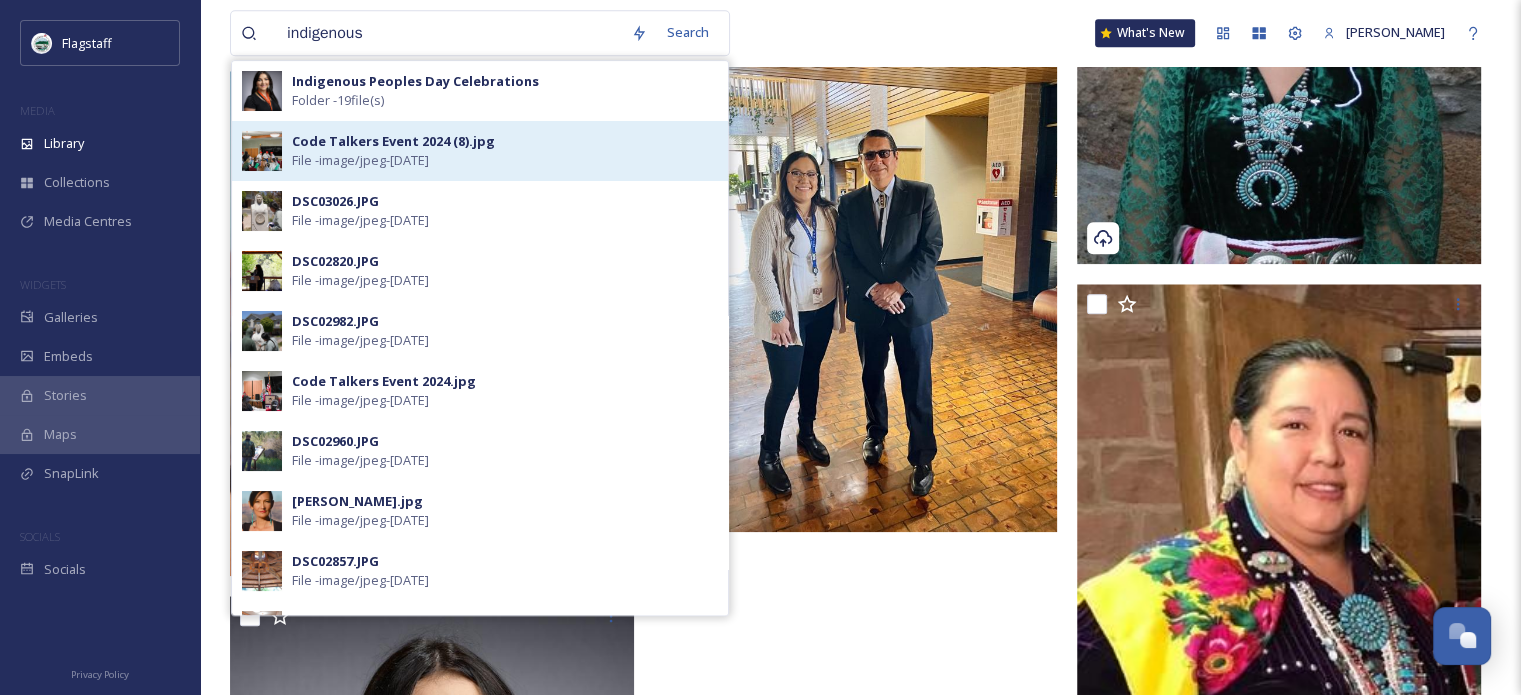 type on "indigenous" 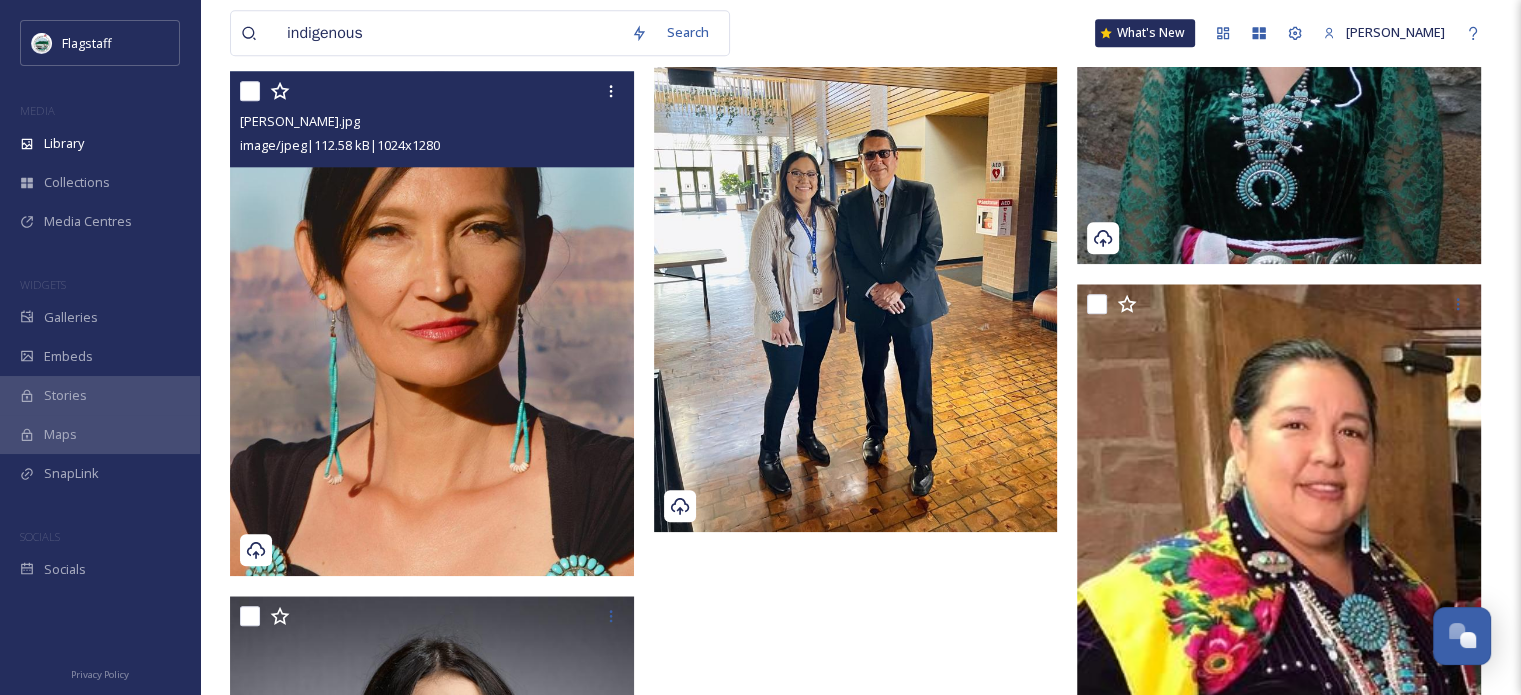 scroll, scrollTop: 0, scrollLeft: 0, axis: both 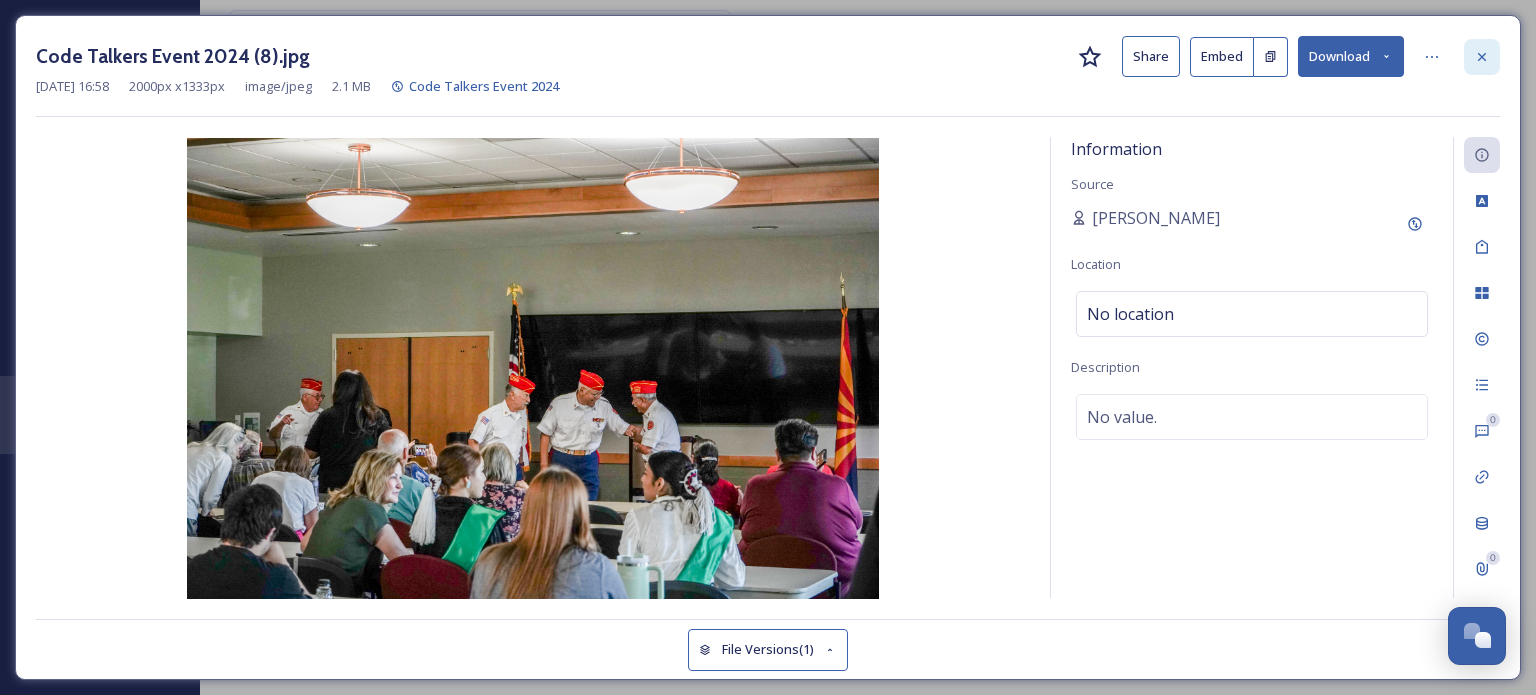 click 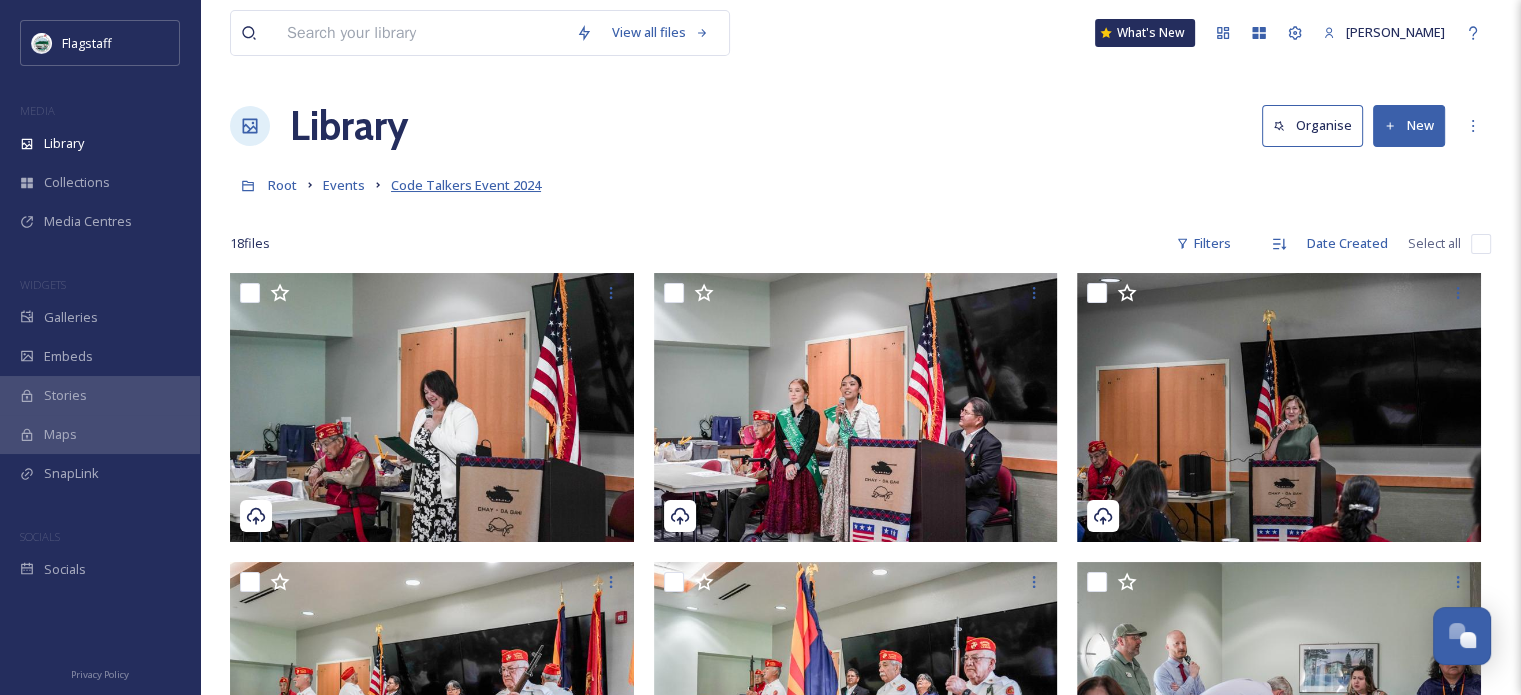 click on "Code Talkers Event 2024" at bounding box center [466, 185] 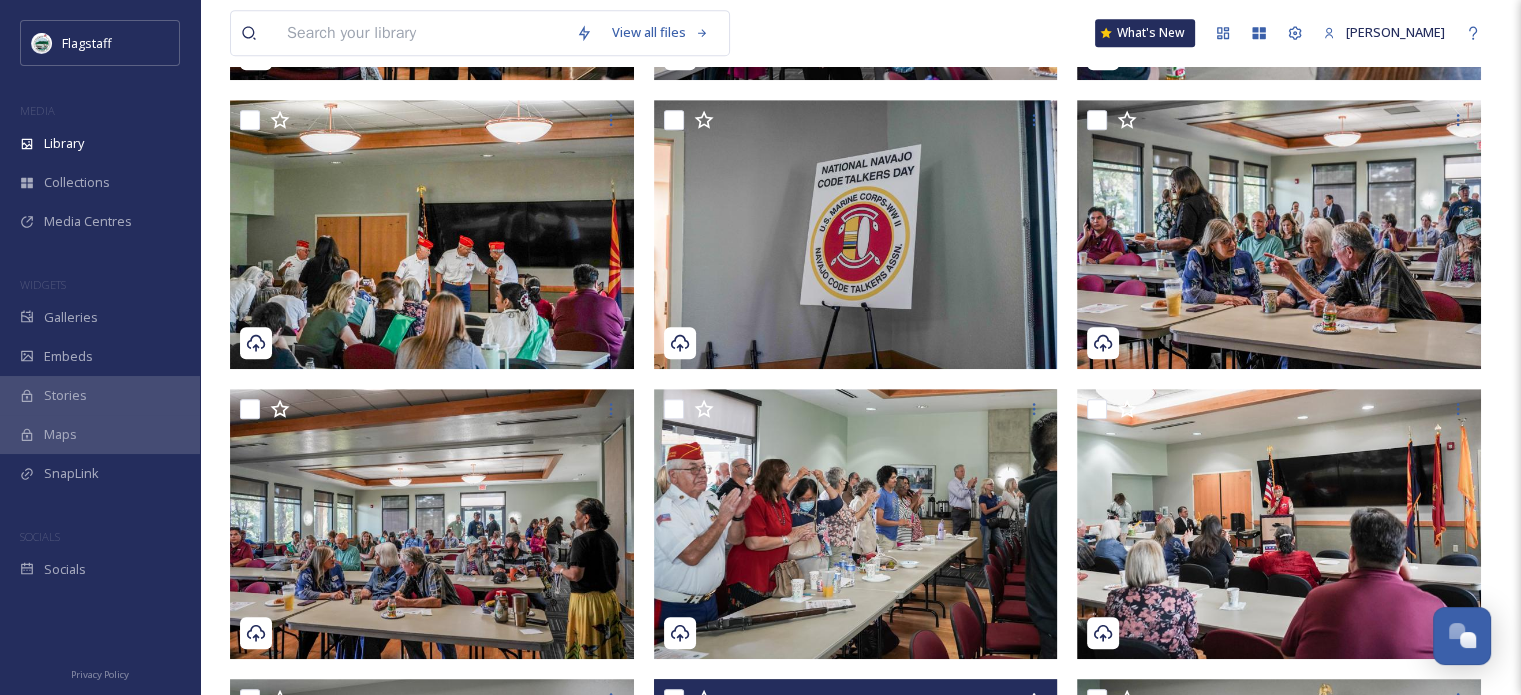scroll, scrollTop: 1327, scrollLeft: 0, axis: vertical 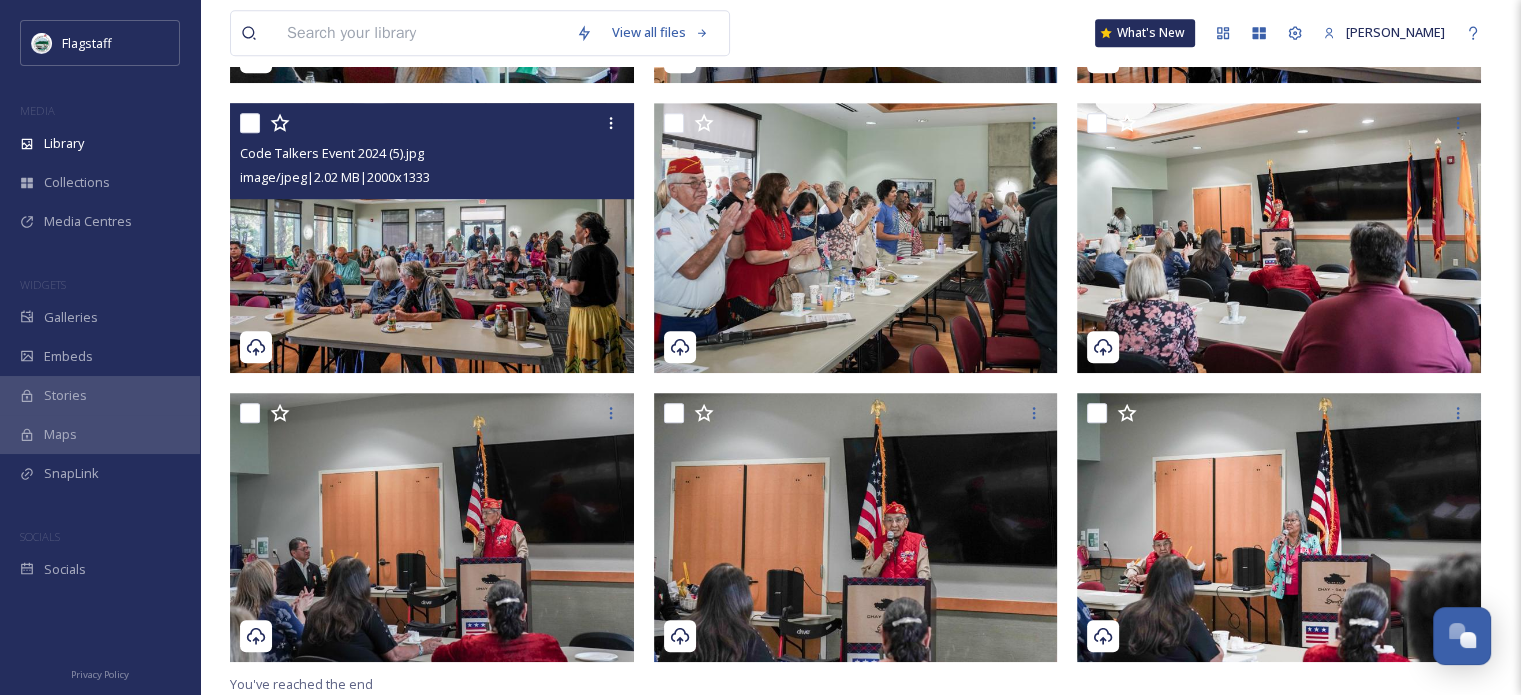 click at bounding box center [432, 238] 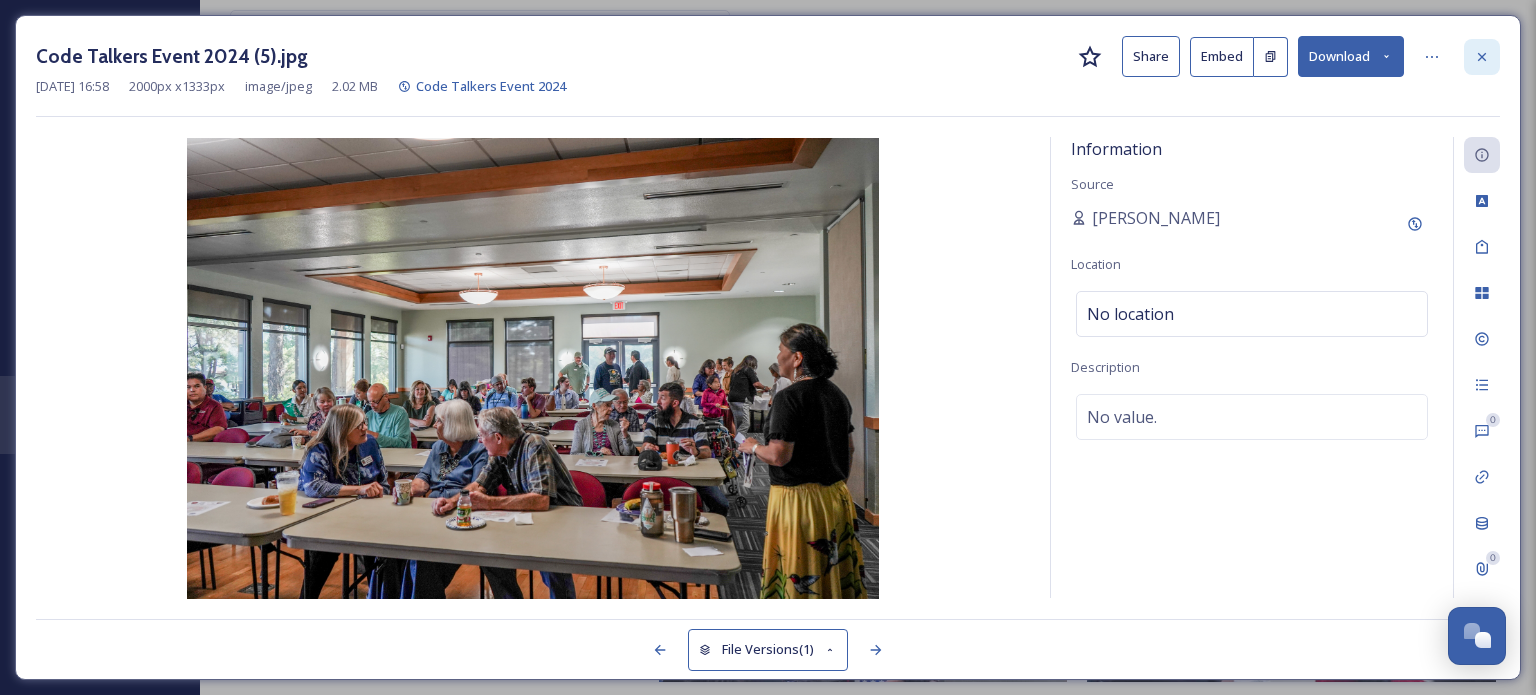 click 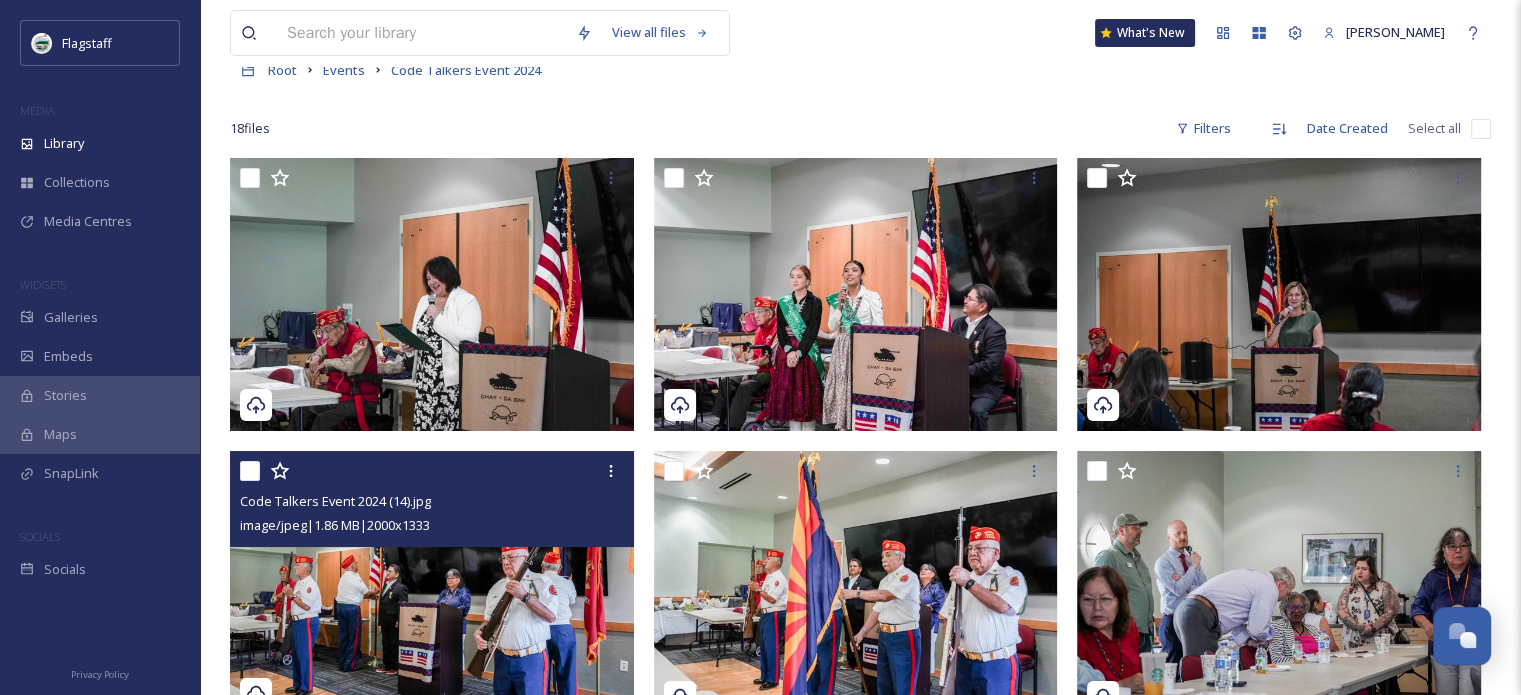 scroll, scrollTop: 0, scrollLeft: 0, axis: both 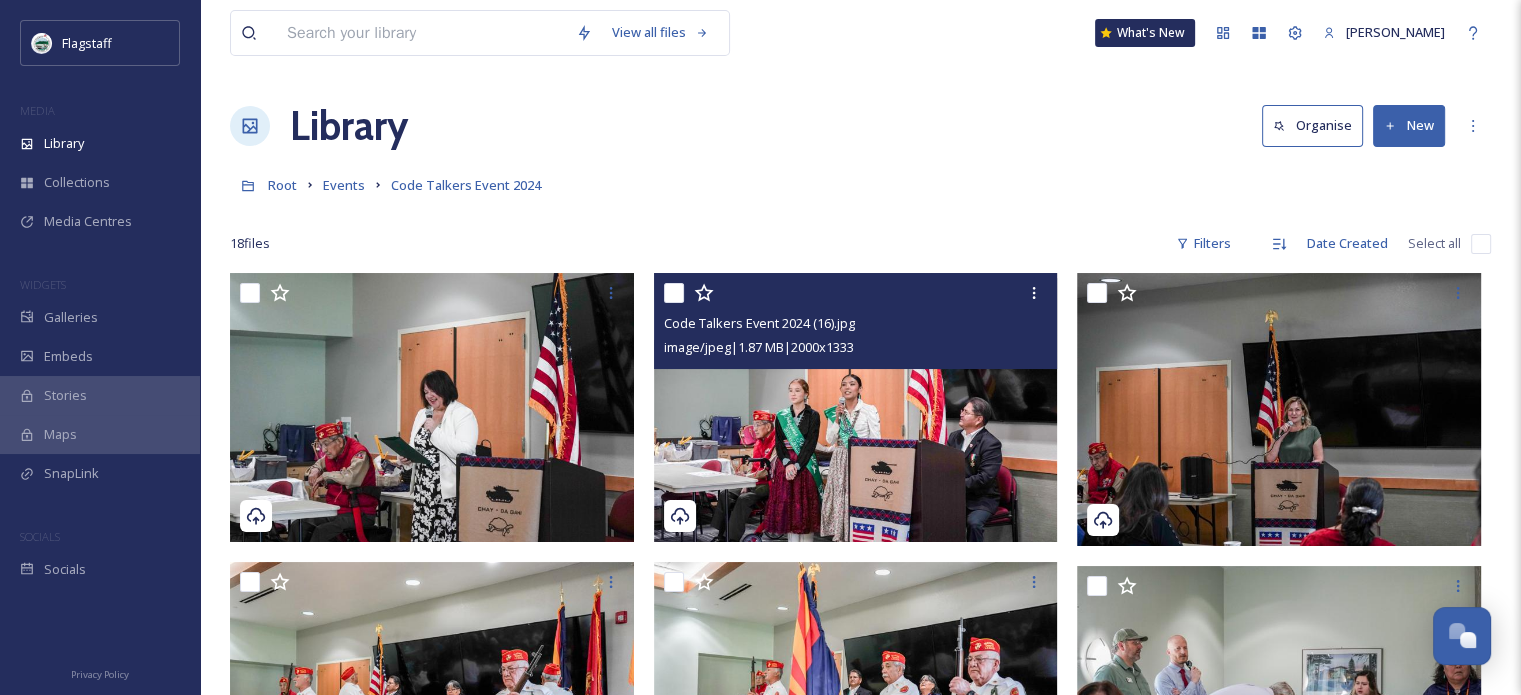 click at bounding box center (856, 408) 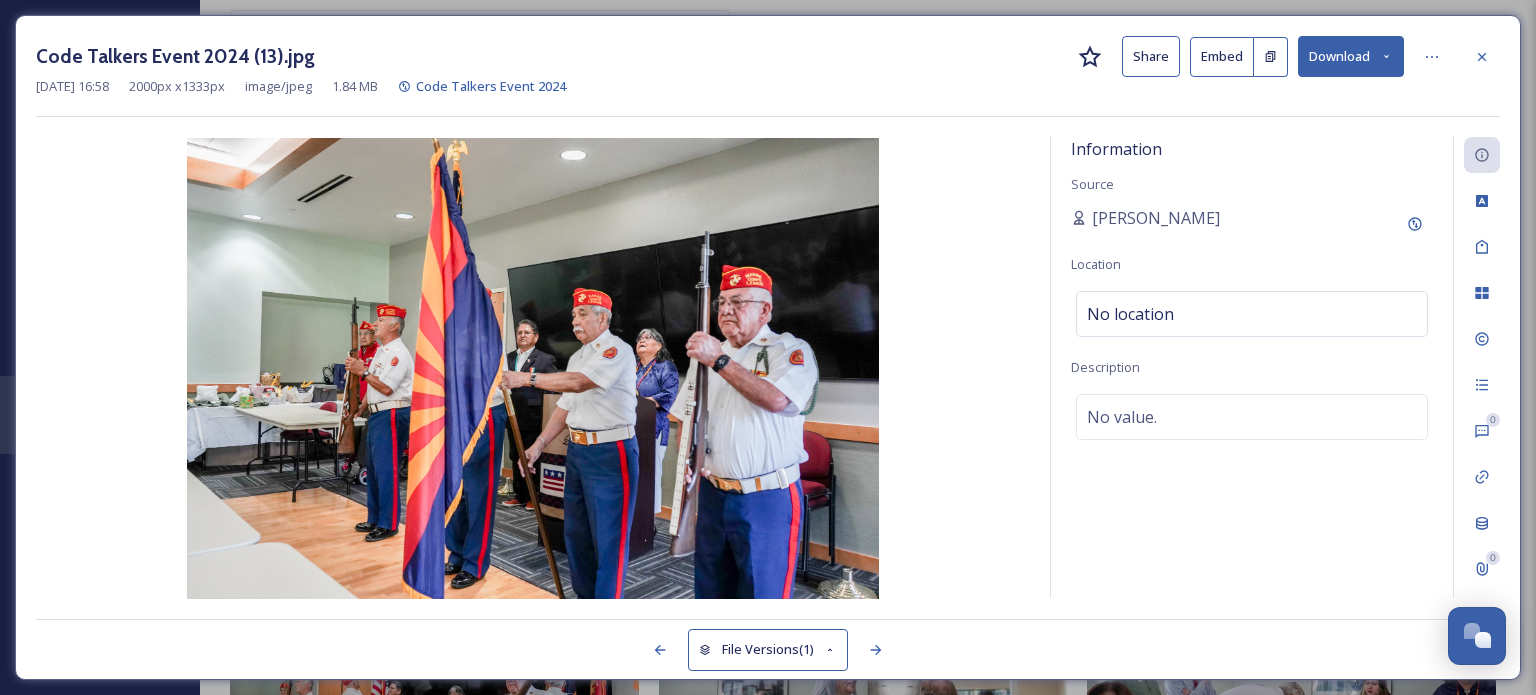 click on "Download" at bounding box center (1351, 56) 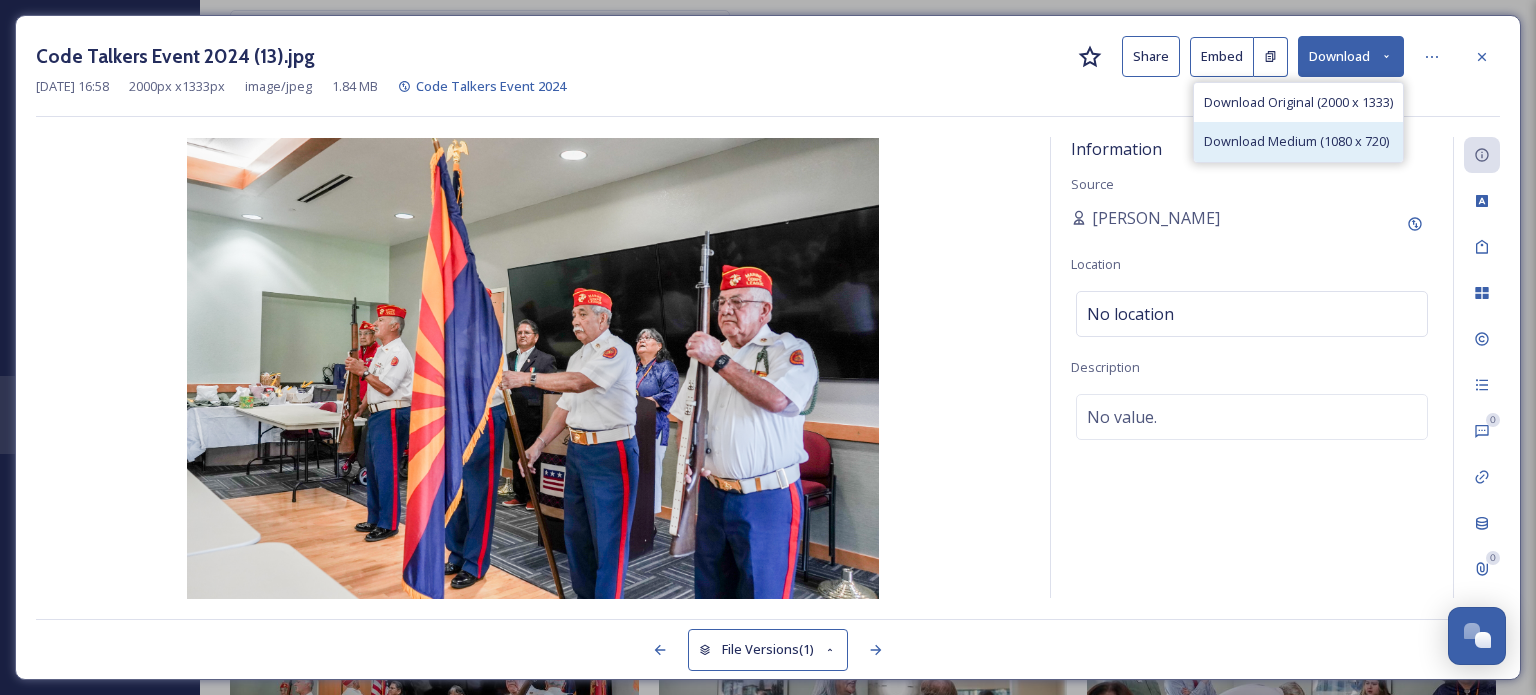 click on "Download Medium (1080 x 720)" at bounding box center [1296, 141] 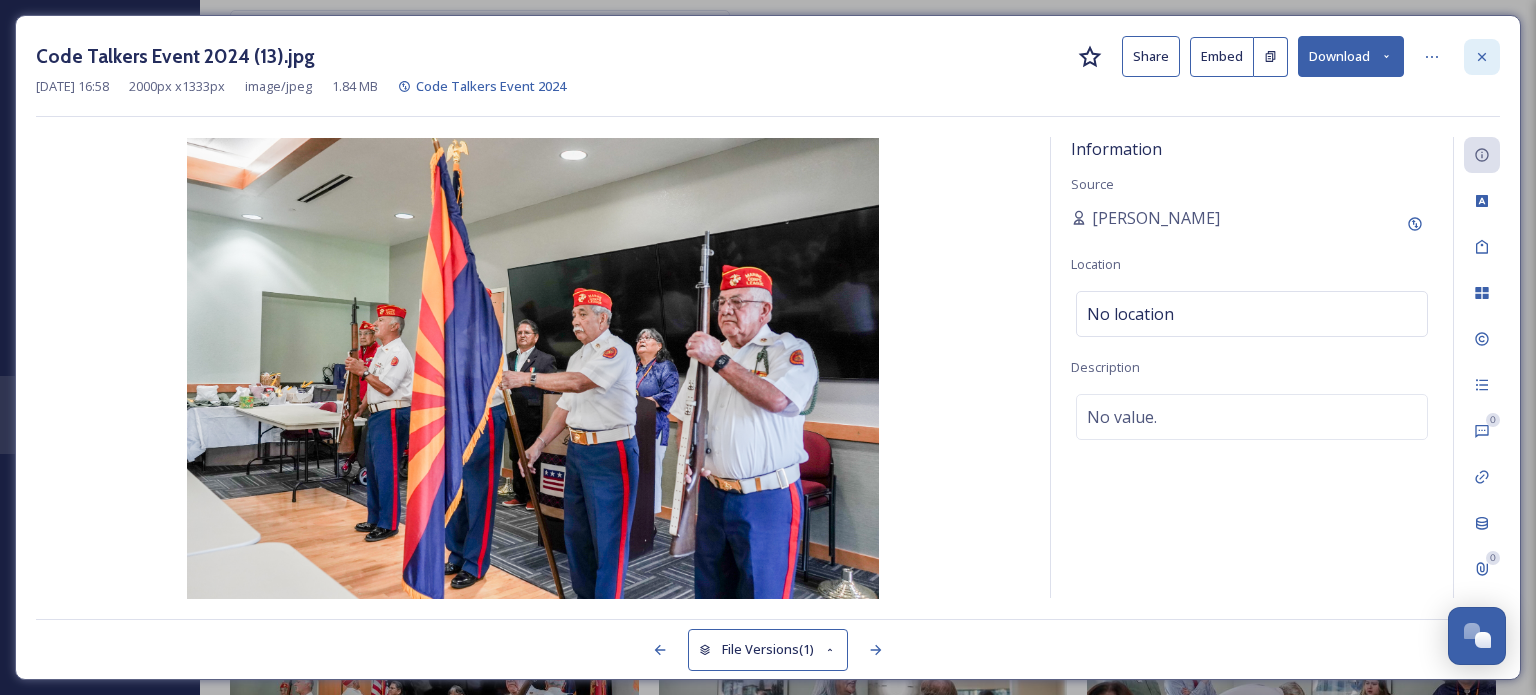 click 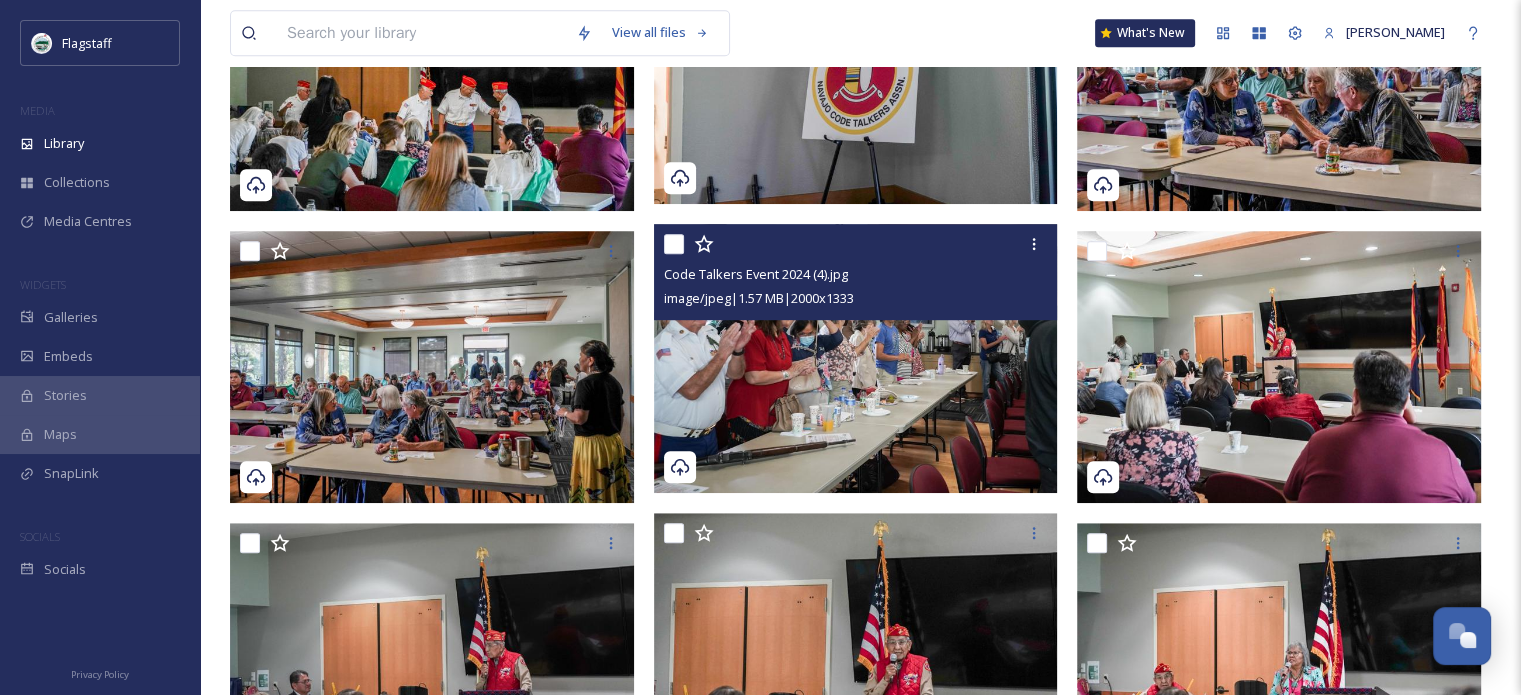 scroll, scrollTop: 1347, scrollLeft: 0, axis: vertical 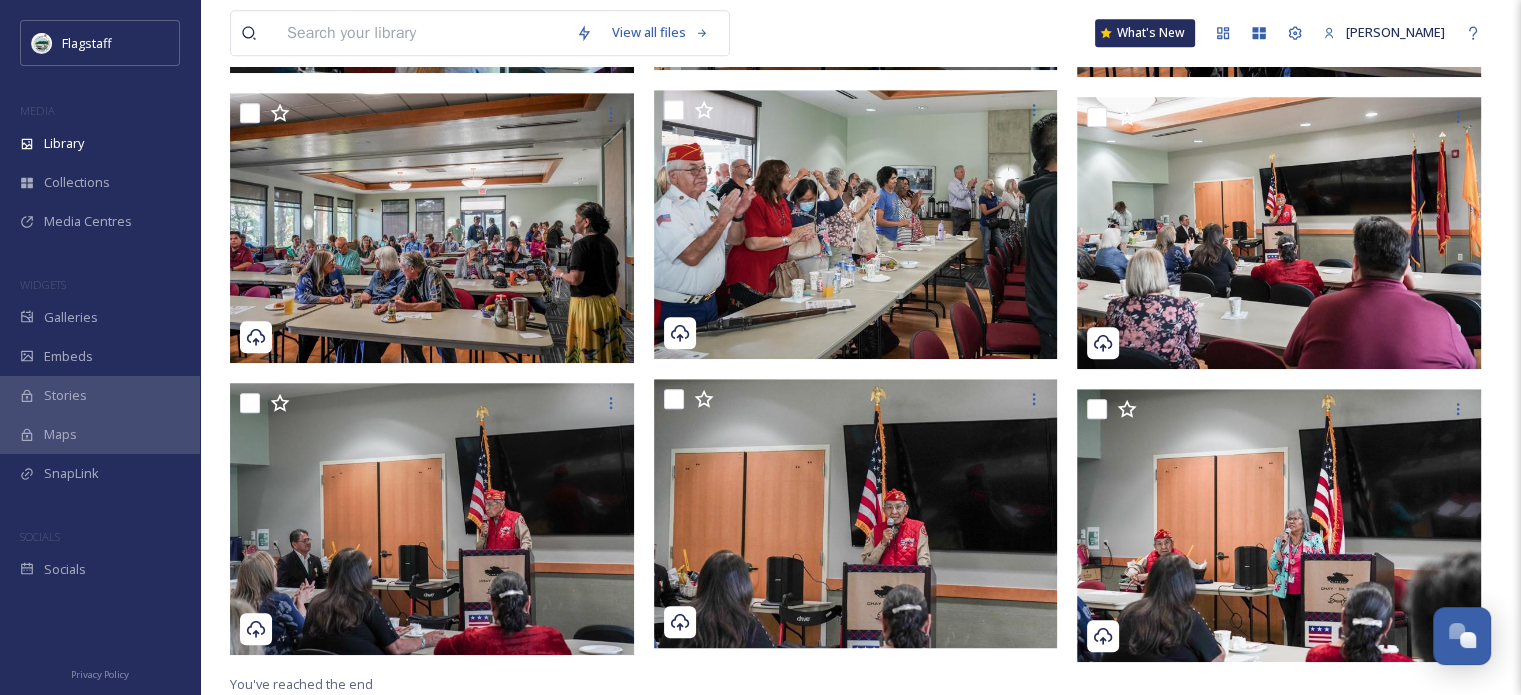 click at bounding box center [421, 33] 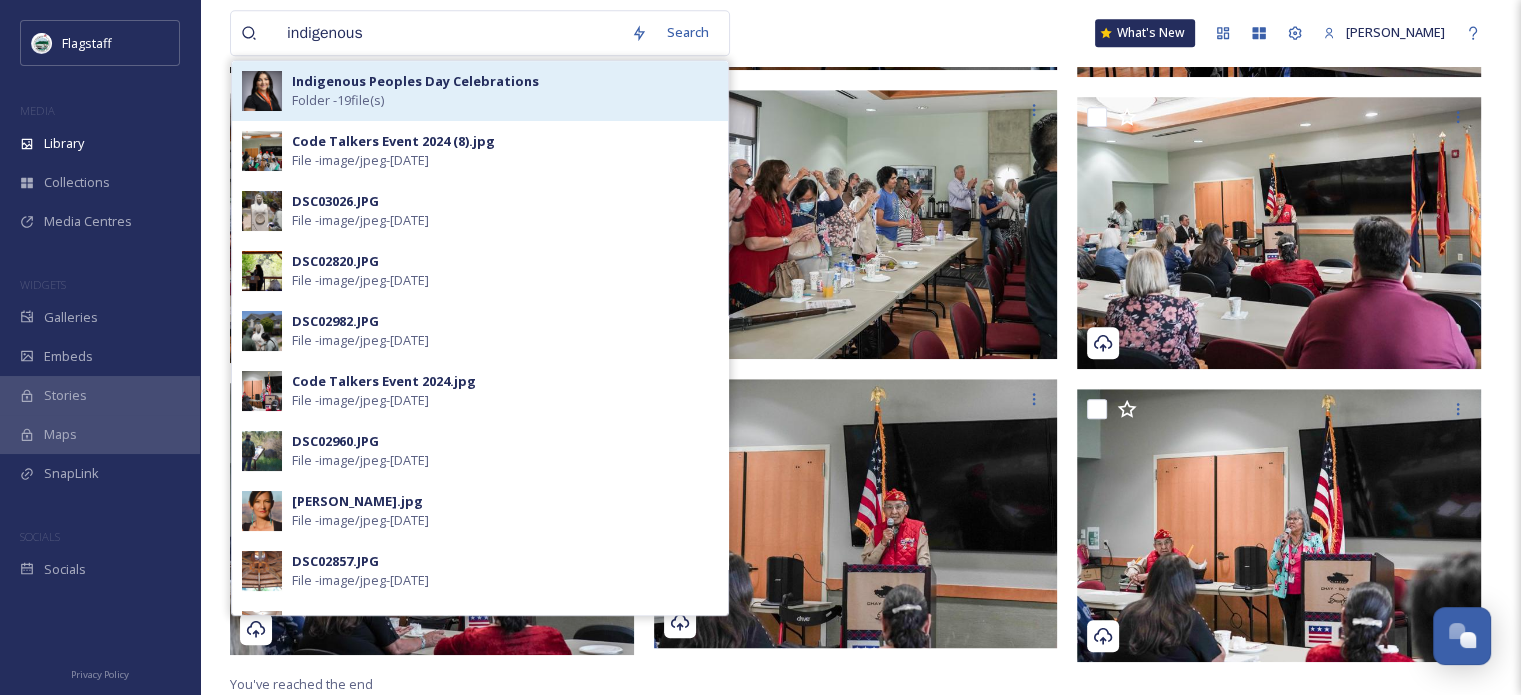 type on "indigenous" 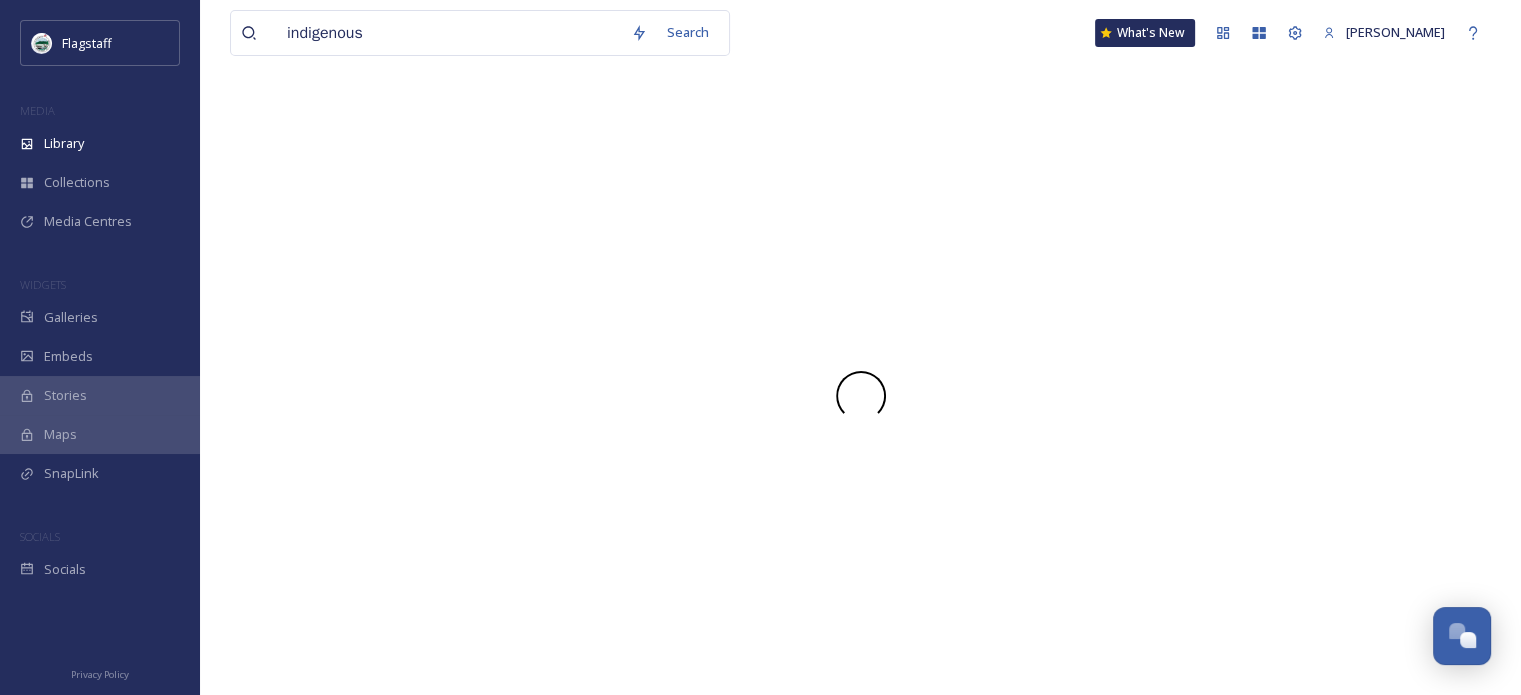 scroll, scrollTop: 0, scrollLeft: 0, axis: both 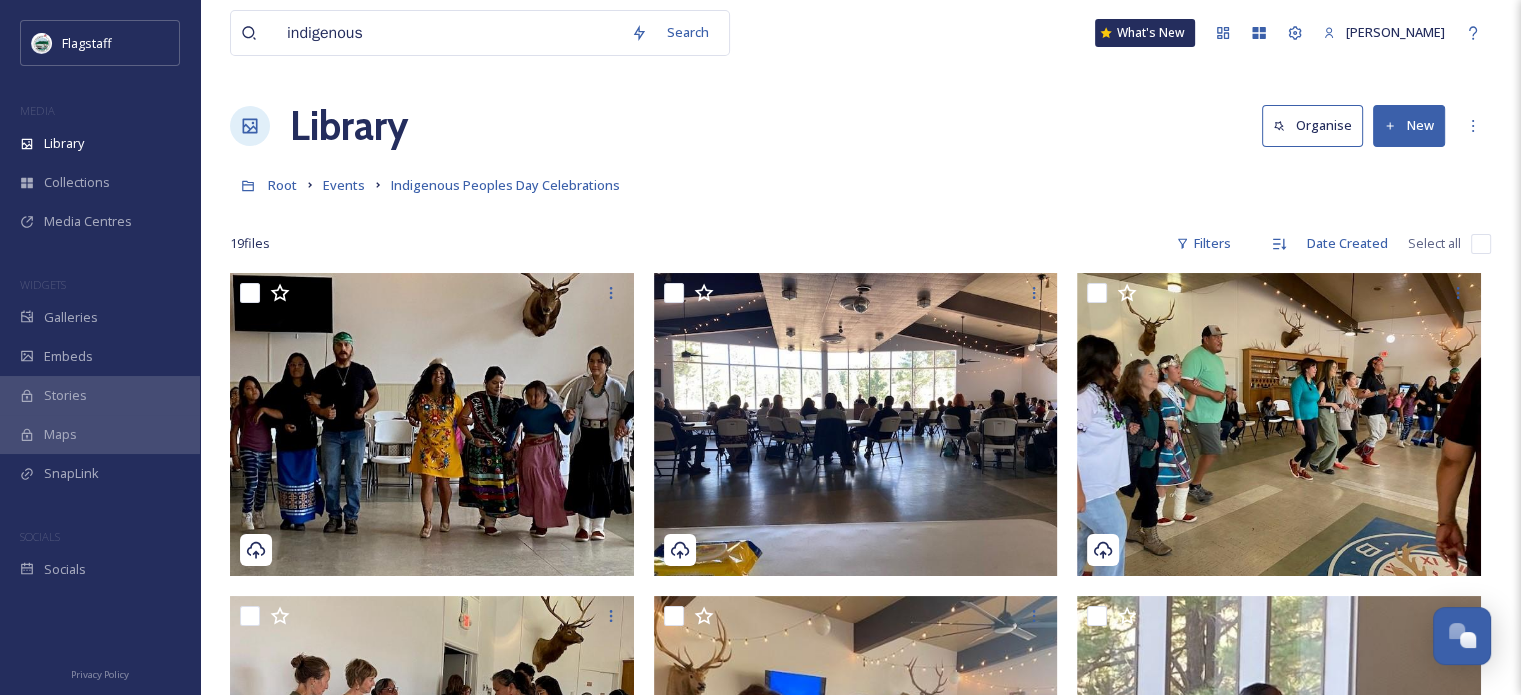 click on "Root Events Indigenous Peoples Day Celebrations" at bounding box center (860, 185) 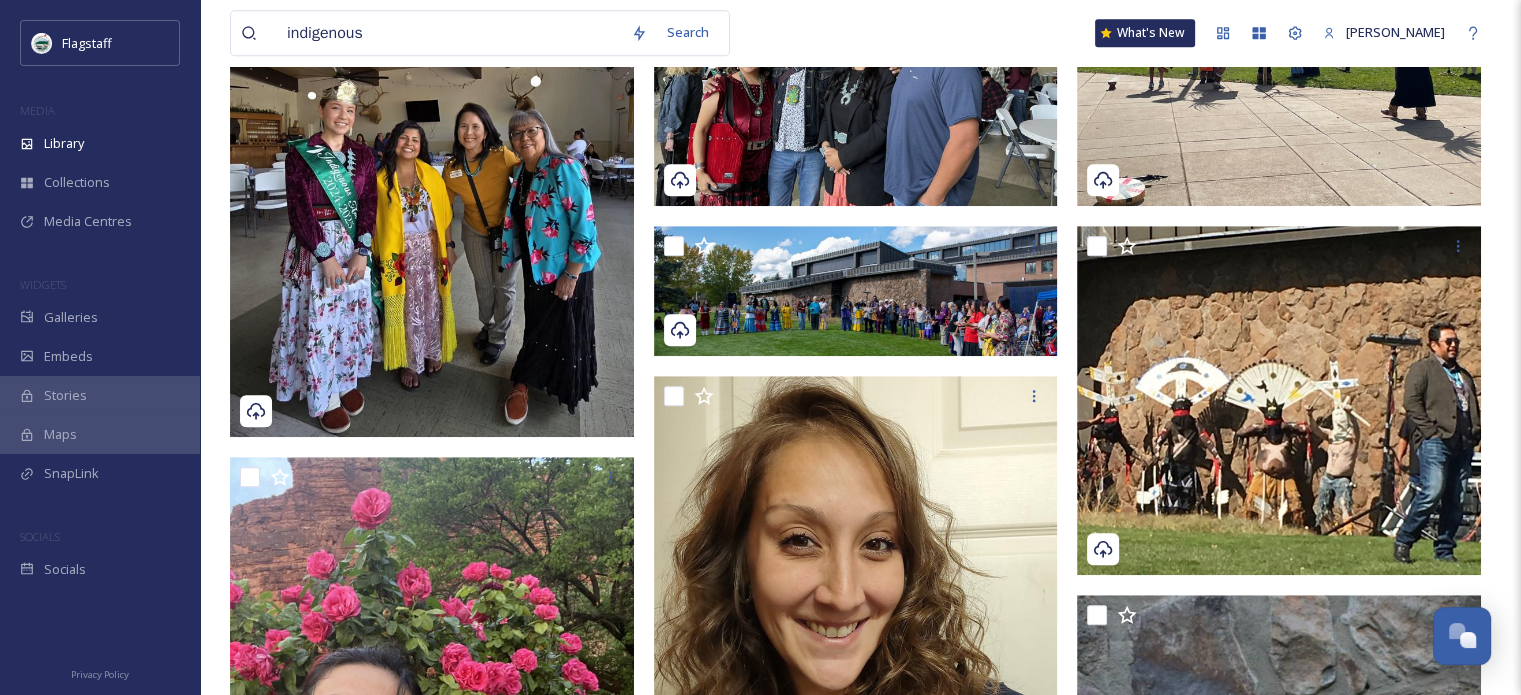 scroll, scrollTop: 1300, scrollLeft: 0, axis: vertical 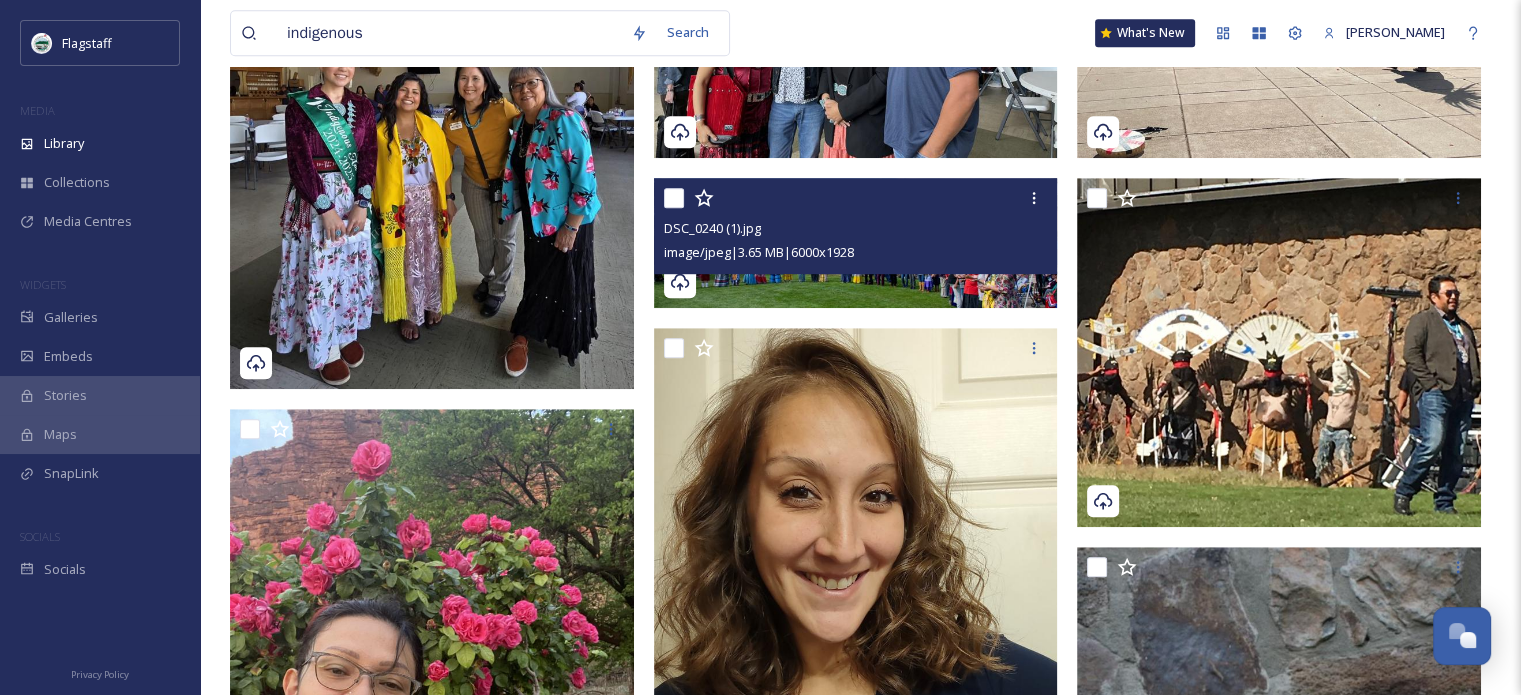 click at bounding box center [856, 243] 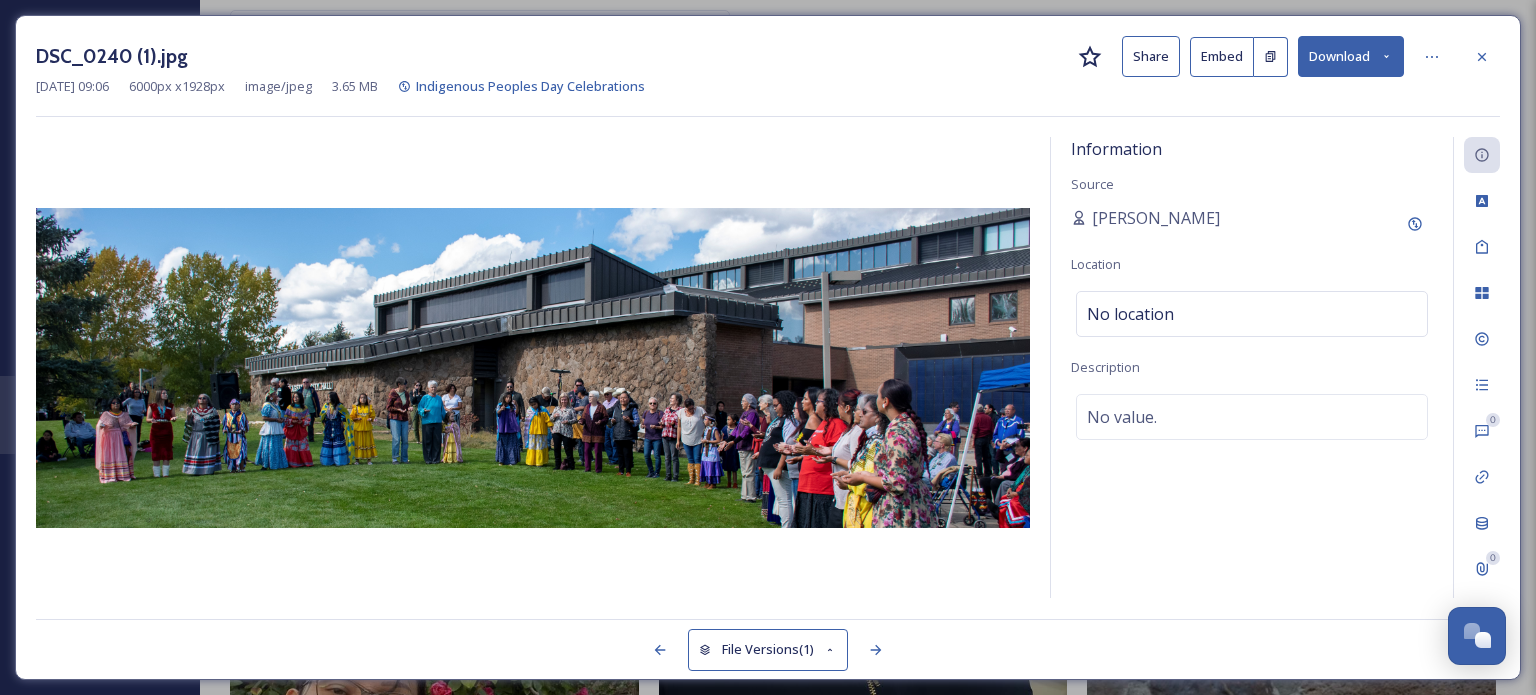 click on "Download" at bounding box center [1351, 56] 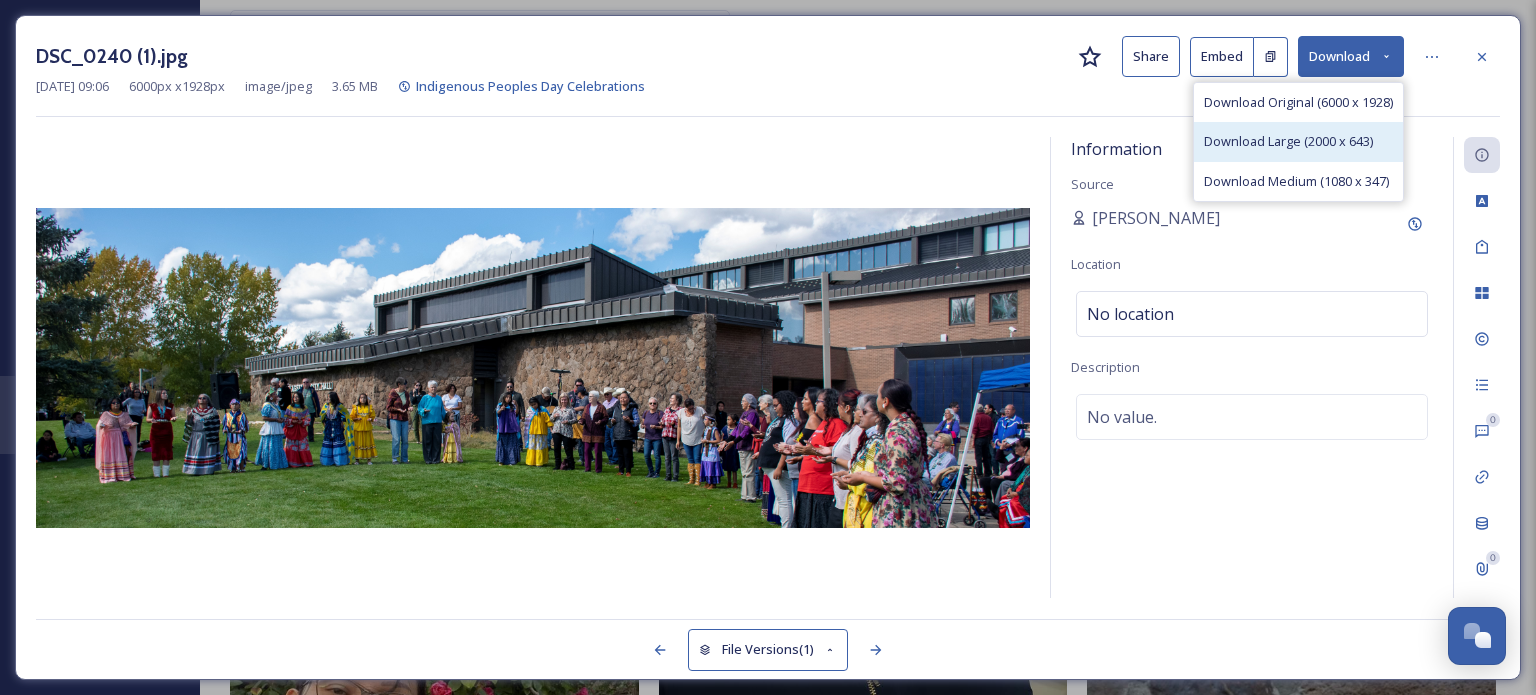 click on "Download Large (2000 x 643)" at bounding box center (1288, 141) 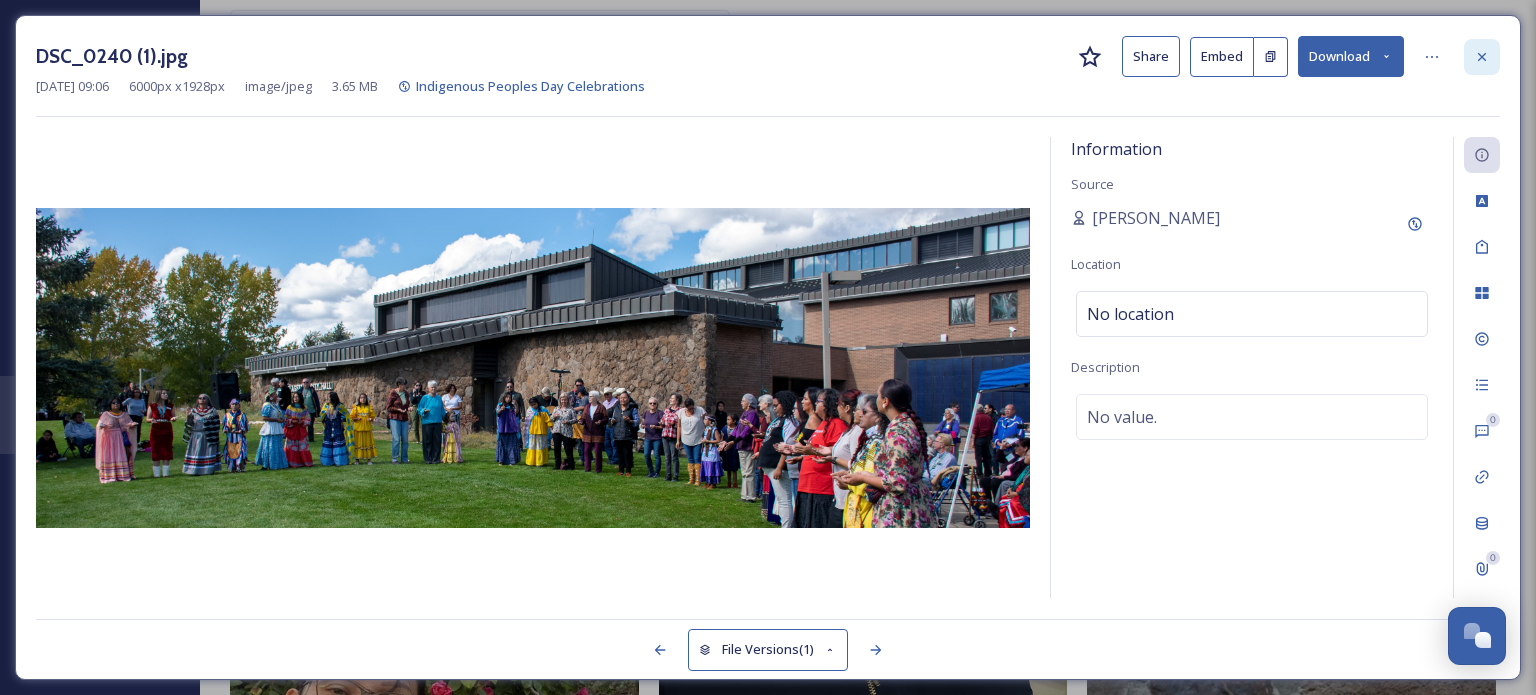 click 